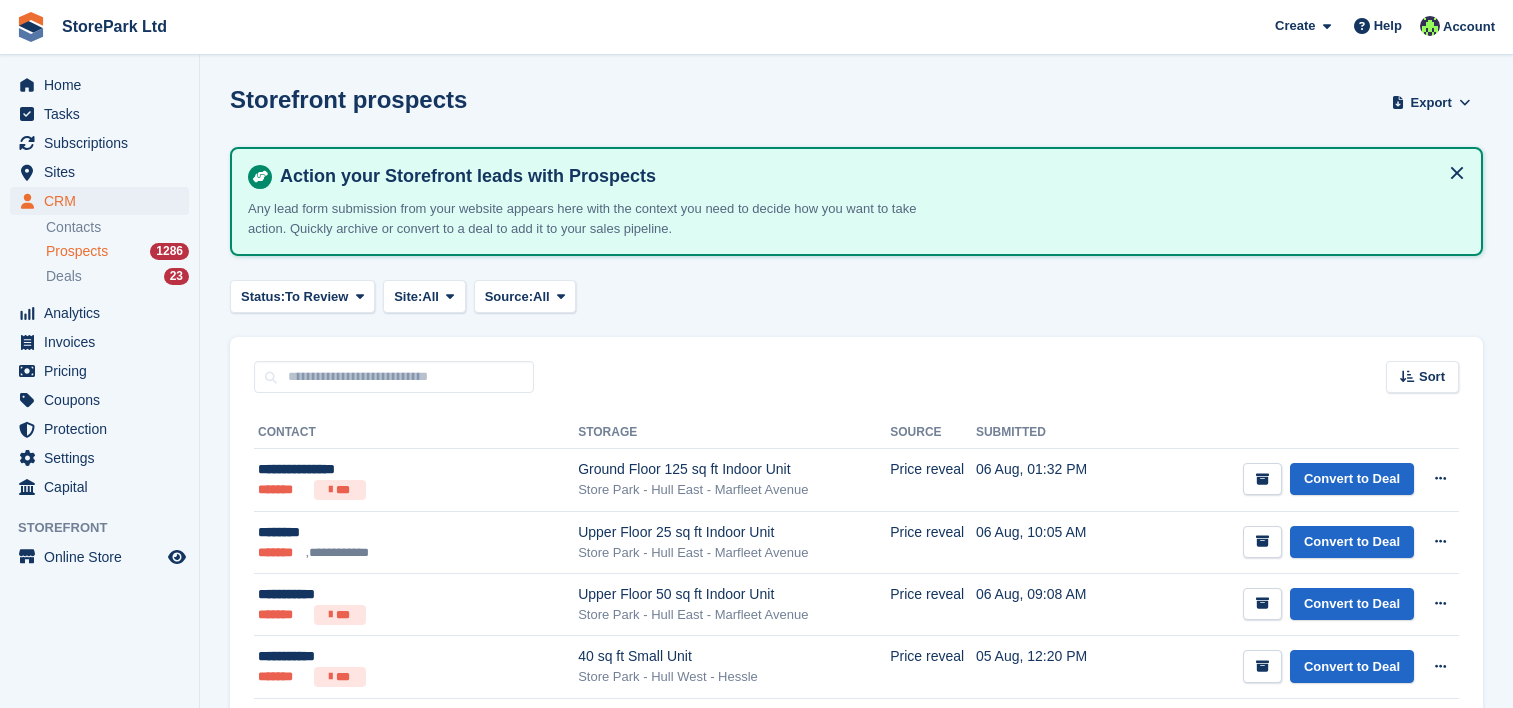 scroll, scrollTop: 0, scrollLeft: 0, axis: both 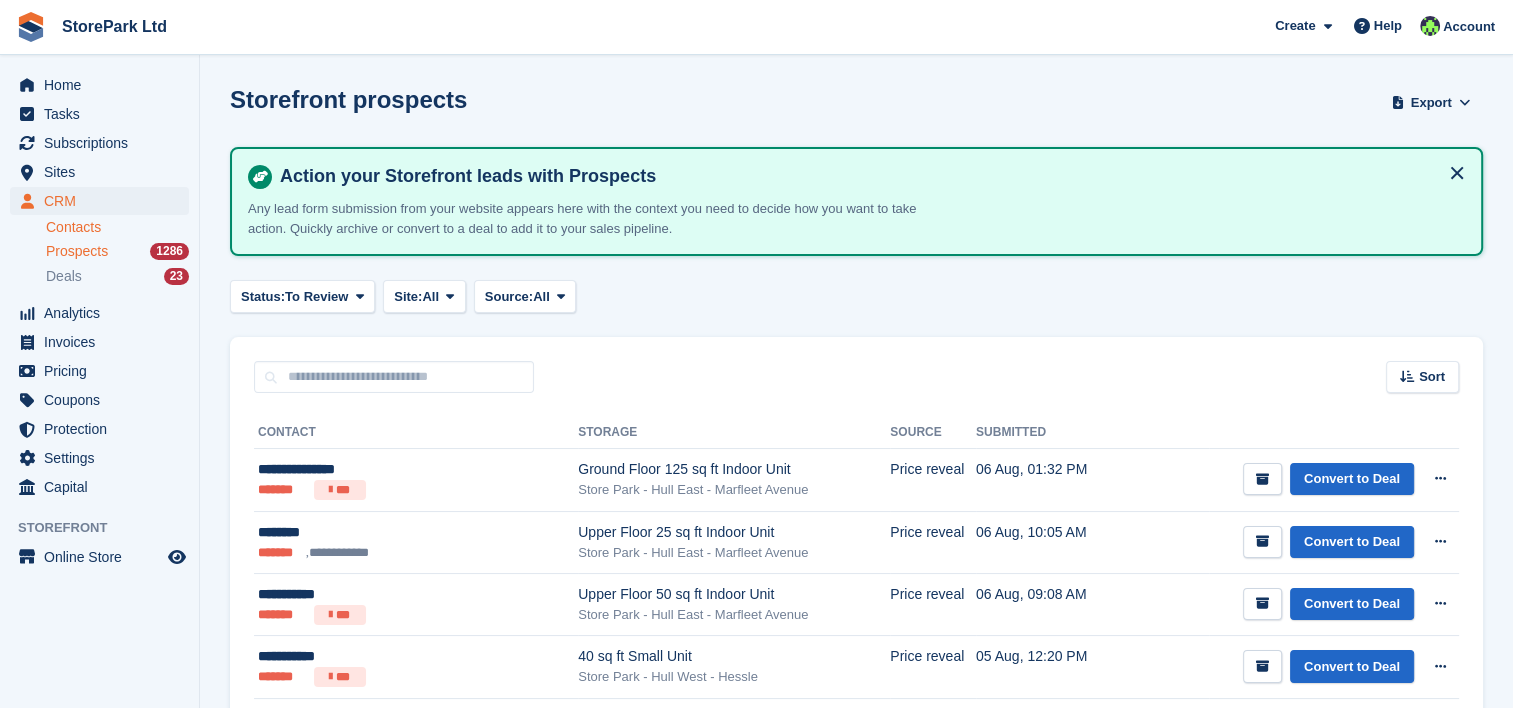 click on "Contacts" at bounding box center (117, 227) 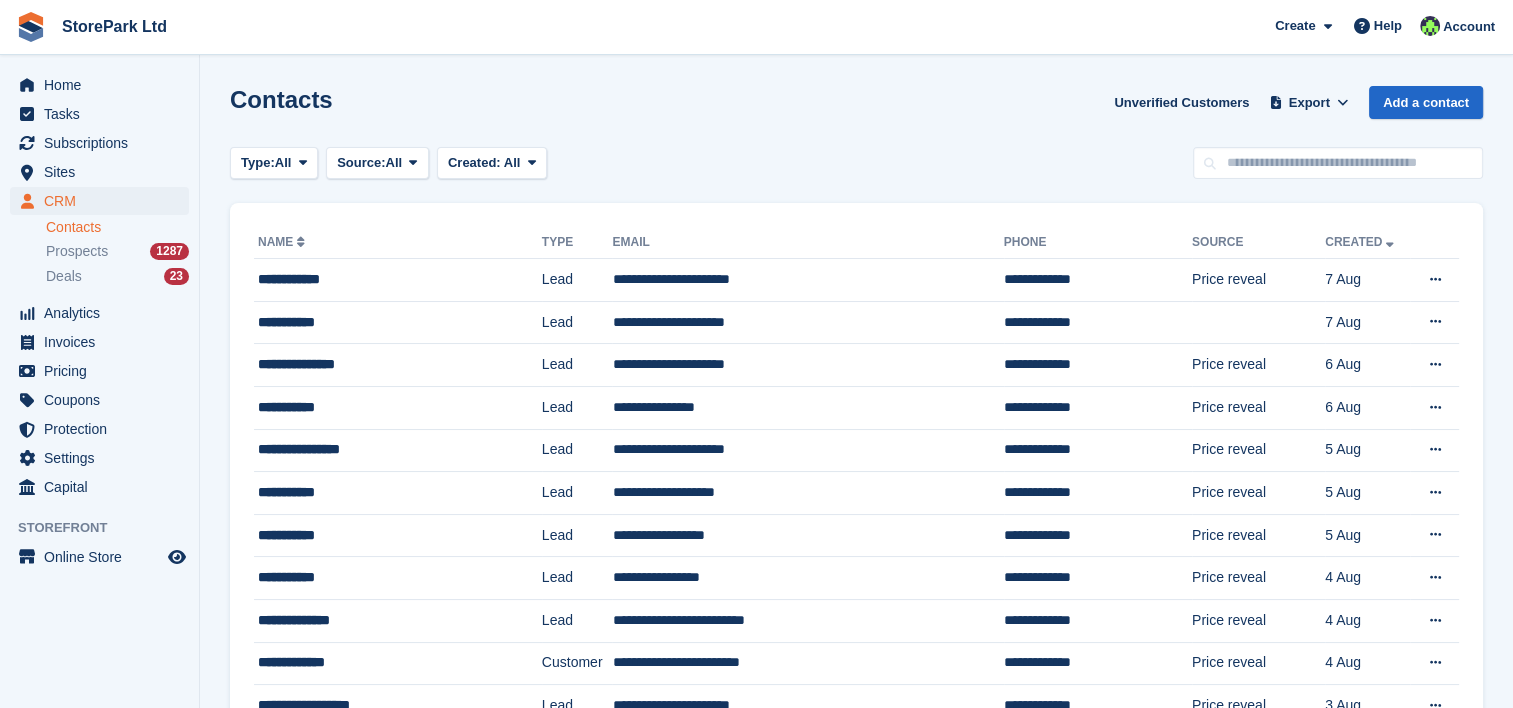 click on "Contacts
Unverified Customers
Export
Export Contacts
Export a CSV of all Contacts which match the current filters.
Please allow time for large exports.
Start Export
Add a contact
Type:
All
All
Lead
Customer
Source:
All
All
Storefront
Backoffice
Pre-Opening interest
Incomplete booking
Unit type interest
Price reveal
Quote requested
Storefront booking
Storefront pop-up form
External enquiry form
Phone call
Walk-in" at bounding box center (856, 1244) 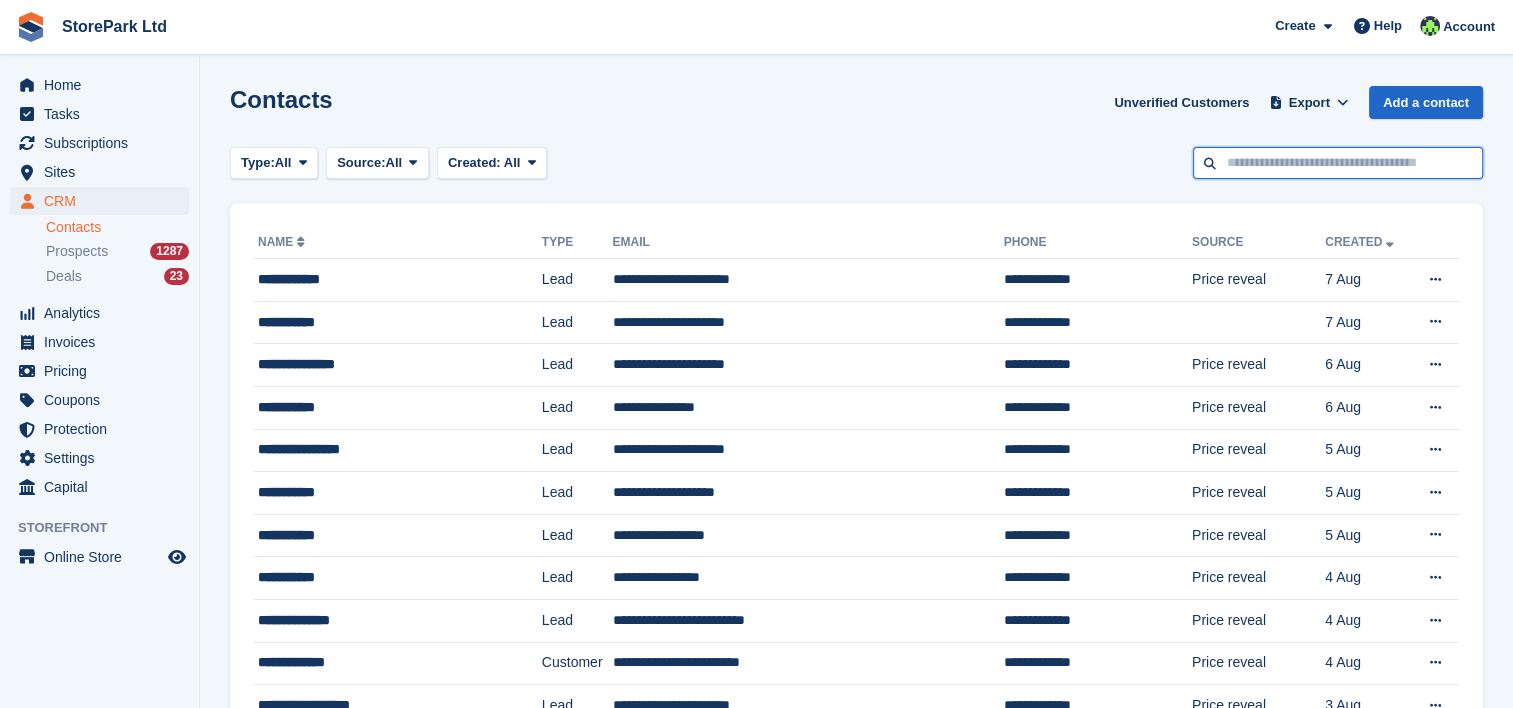 click at bounding box center [1338, 163] 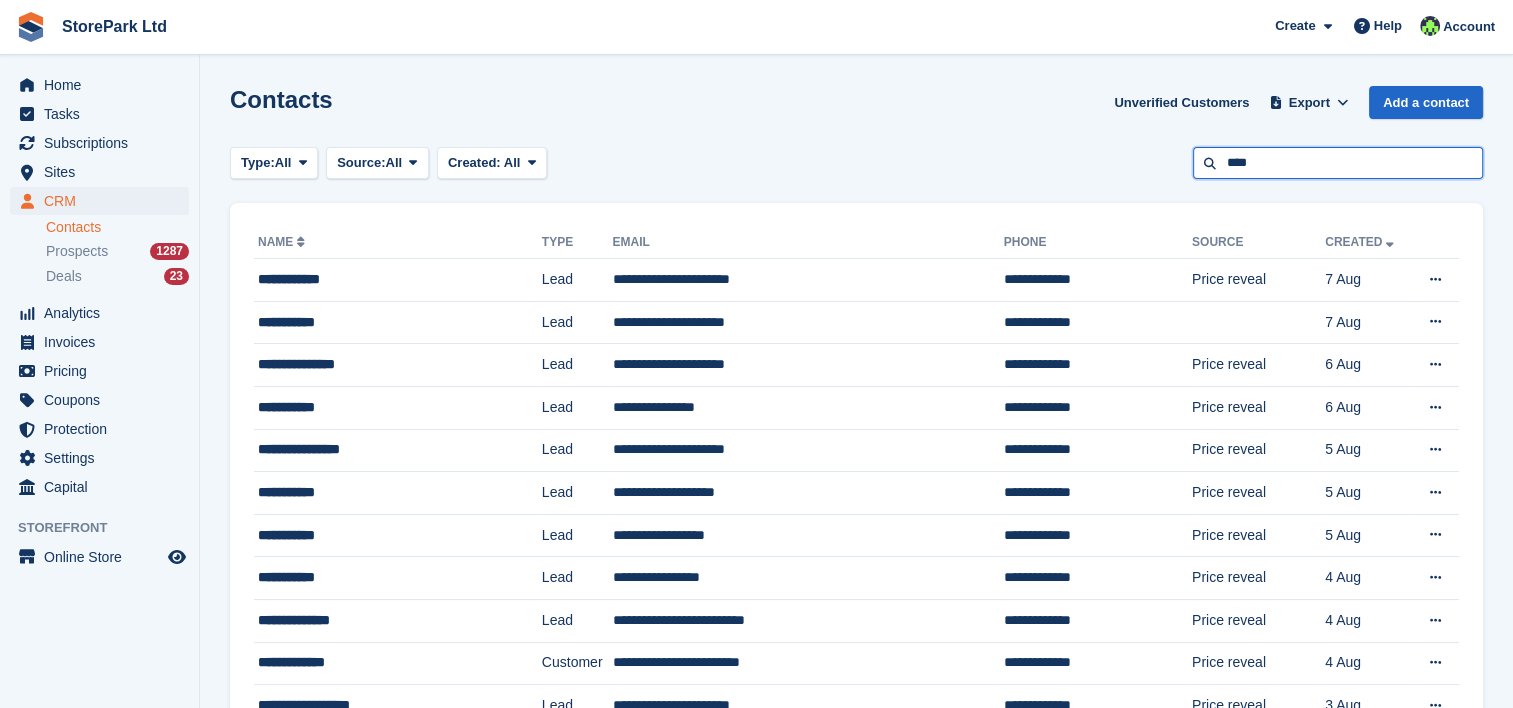 type on "****" 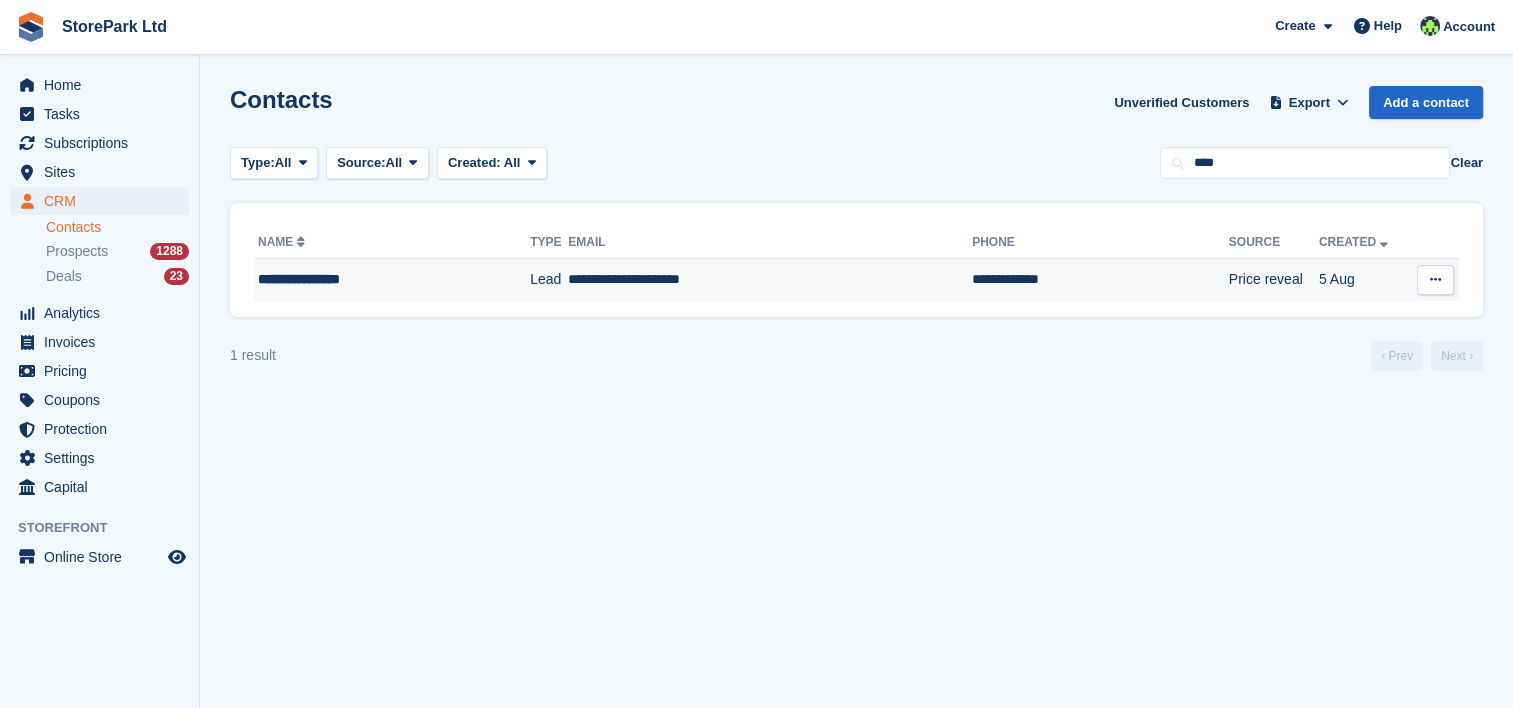 click on "**********" at bounding box center [1100, 280] 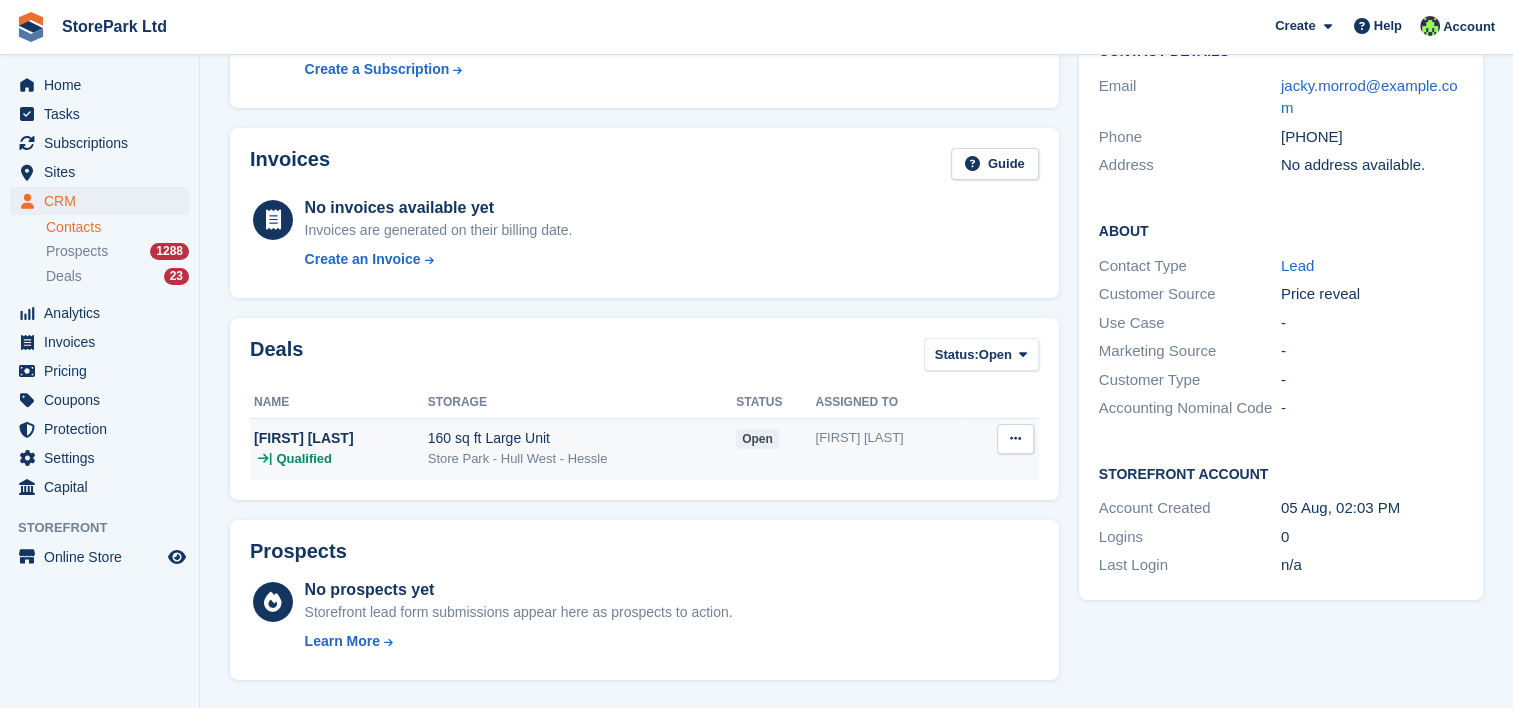 scroll, scrollTop: 202, scrollLeft: 0, axis: vertical 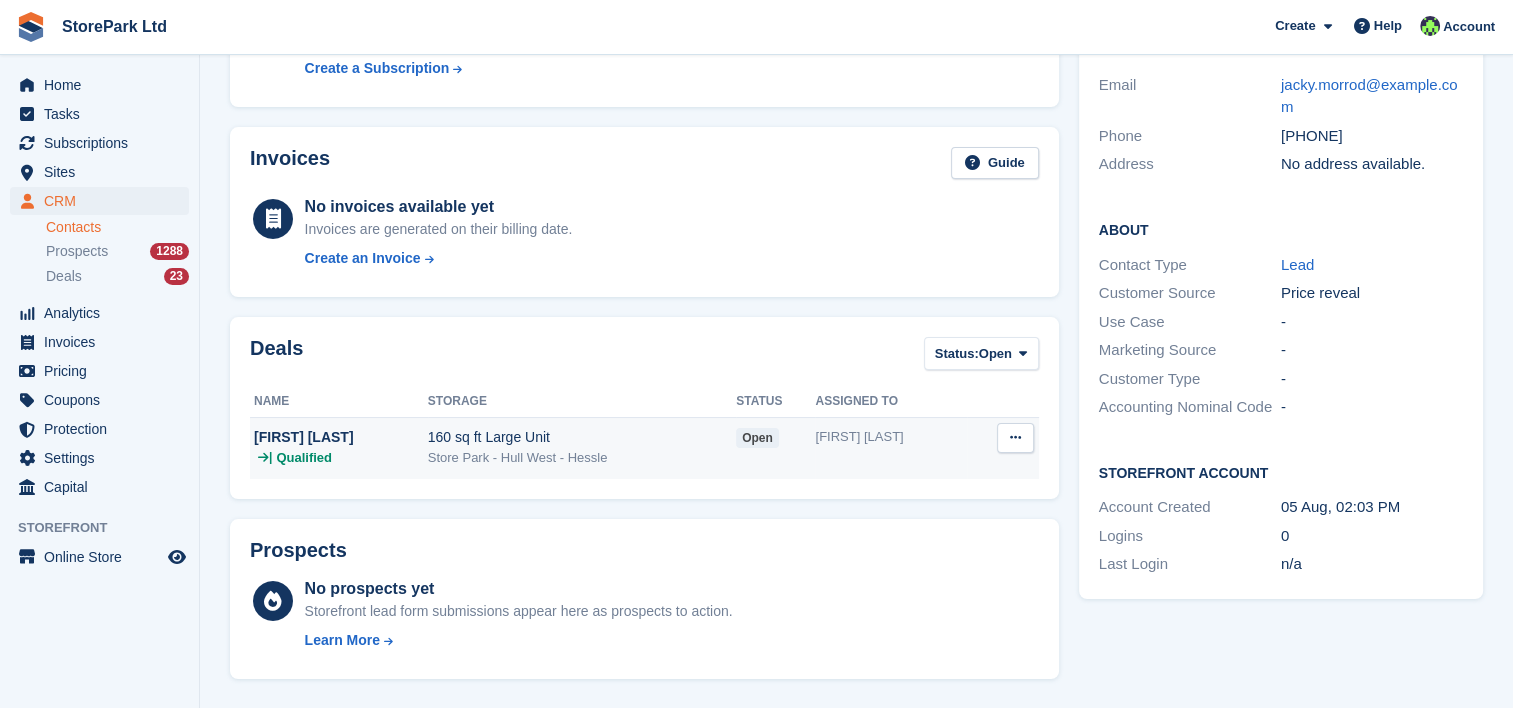 click on "Store Park - Hull West - Hessle" at bounding box center (582, 458) 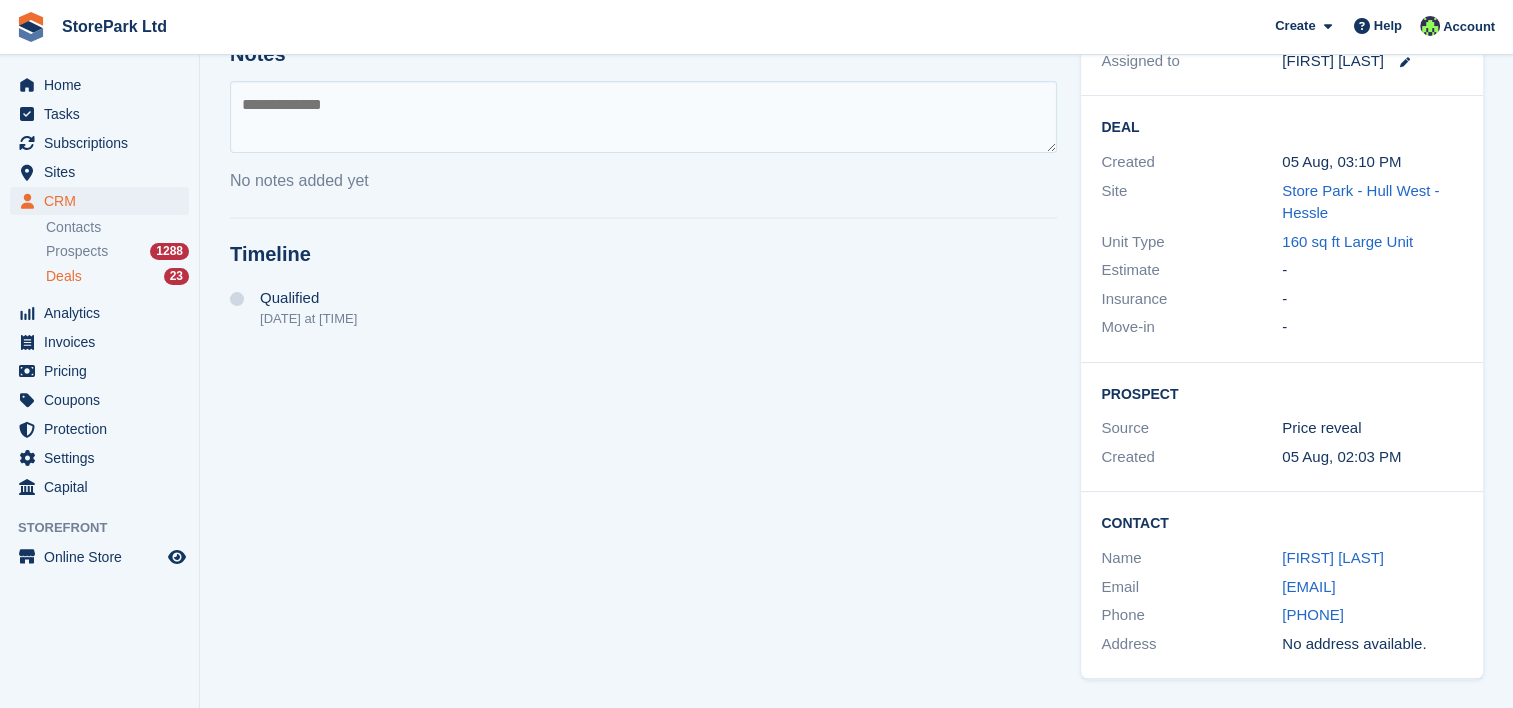 scroll, scrollTop: 0, scrollLeft: 0, axis: both 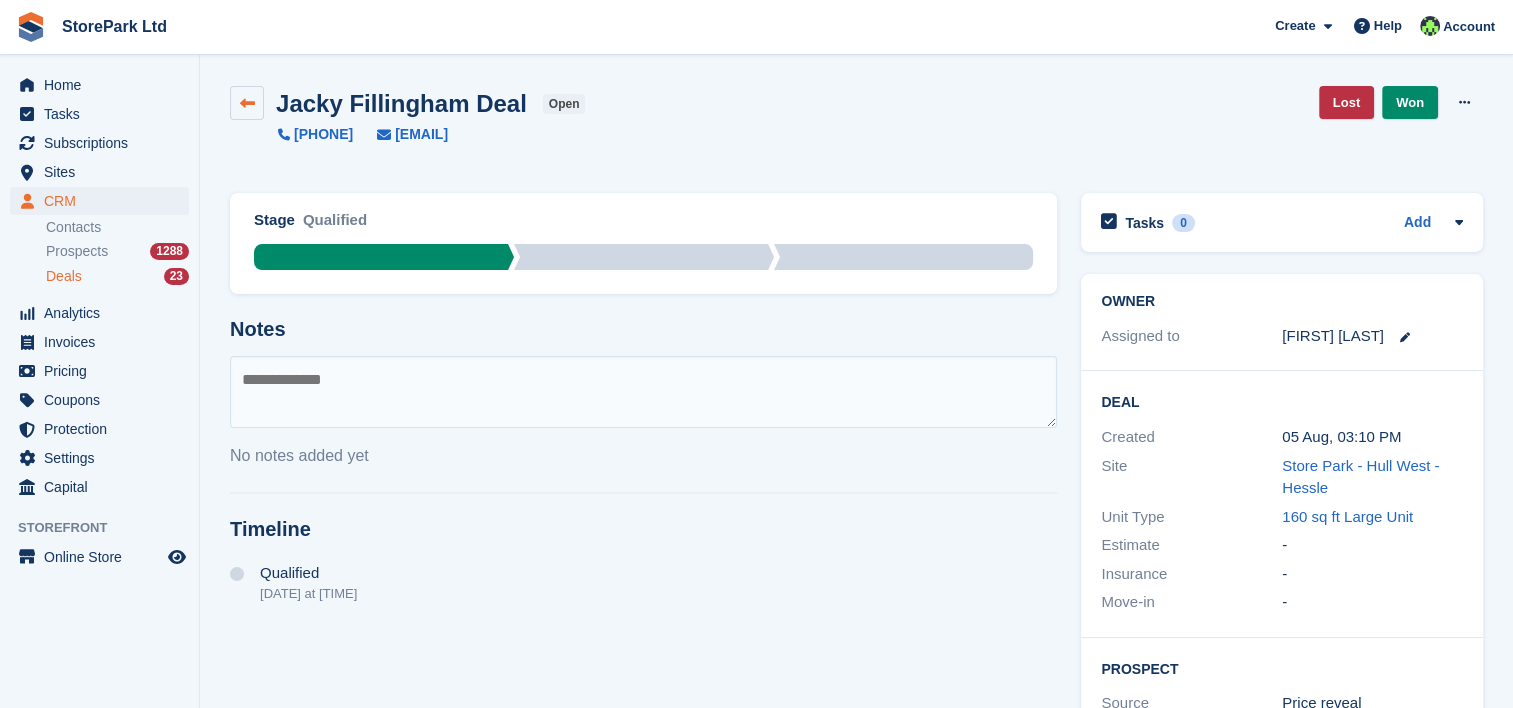 click at bounding box center (247, 103) 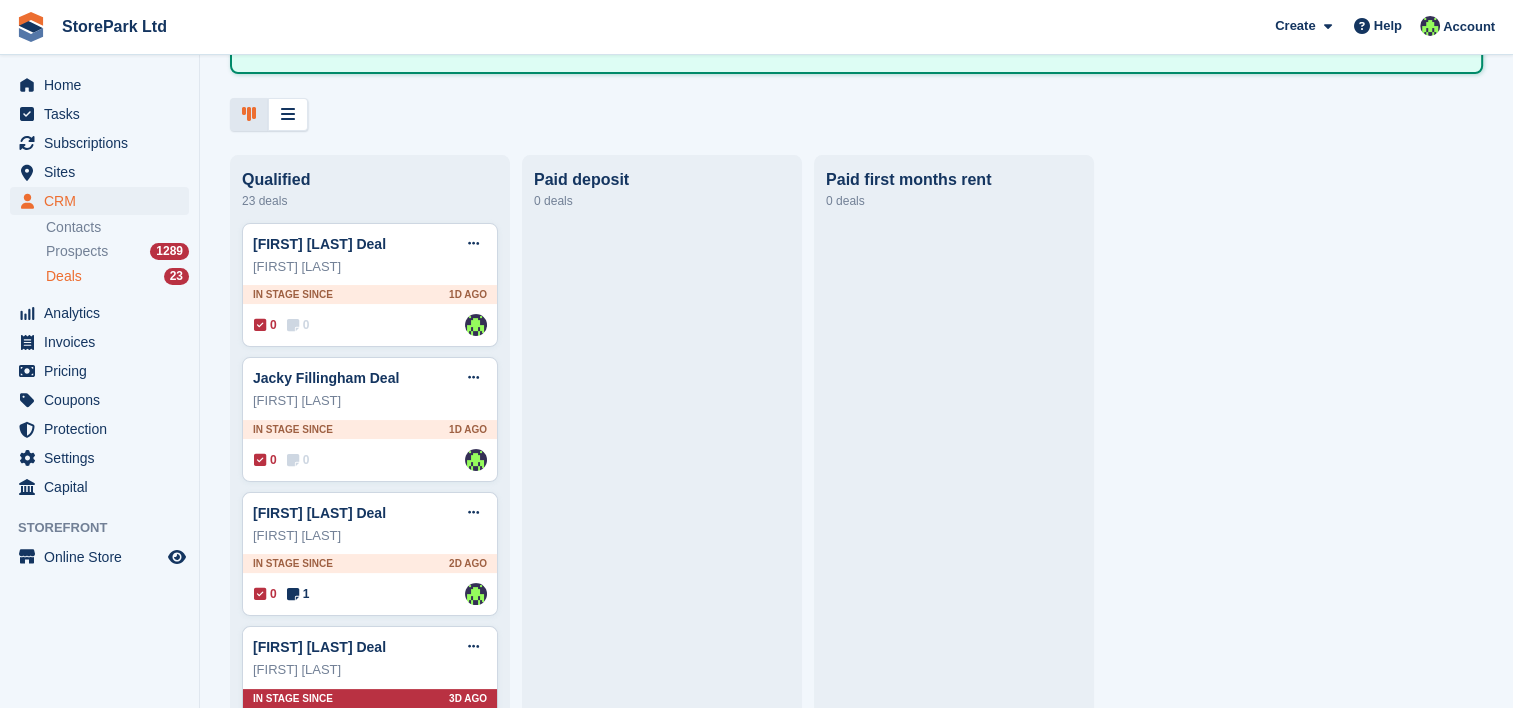 scroll, scrollTop: 184, scrollLeft: 0, axis: vertical 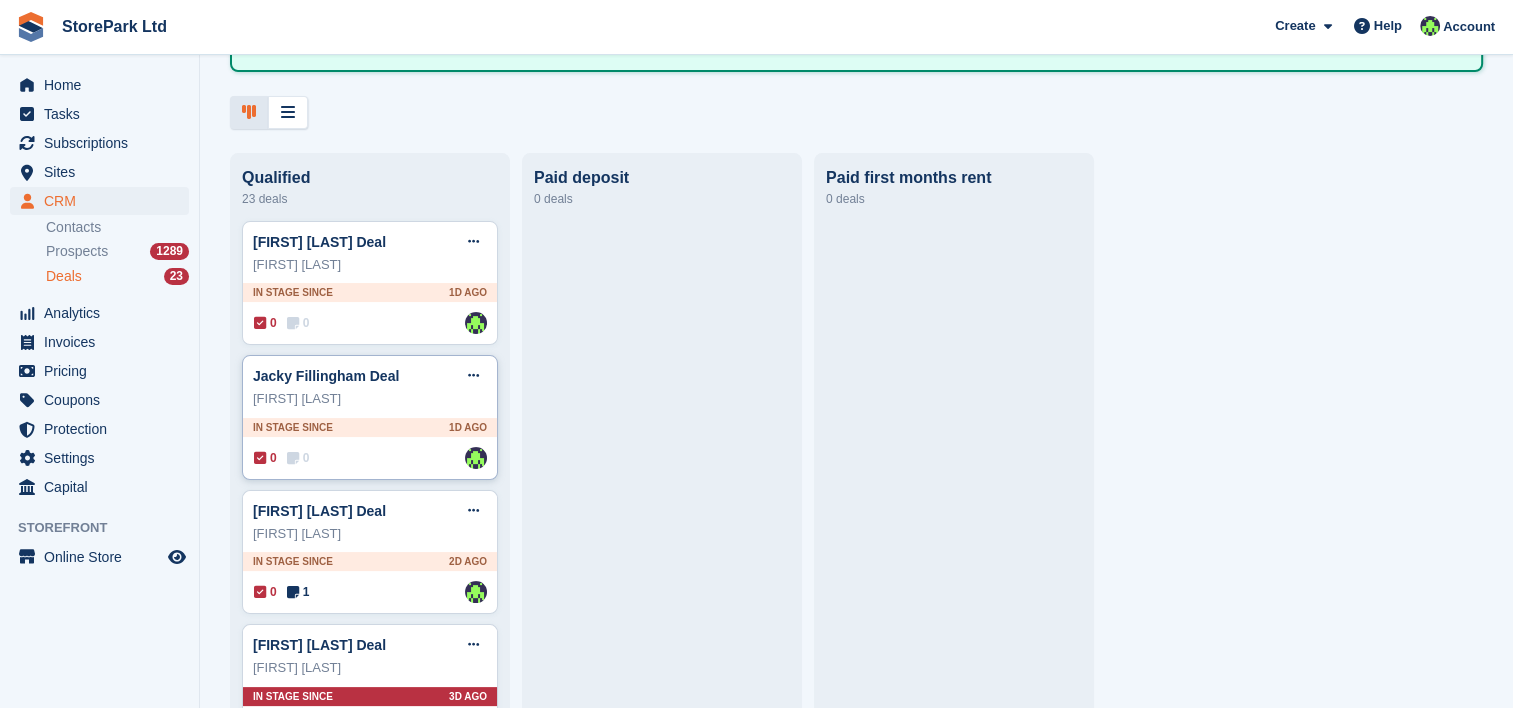 click on "Jacky Fillingham" at bounding box center (370, 399) 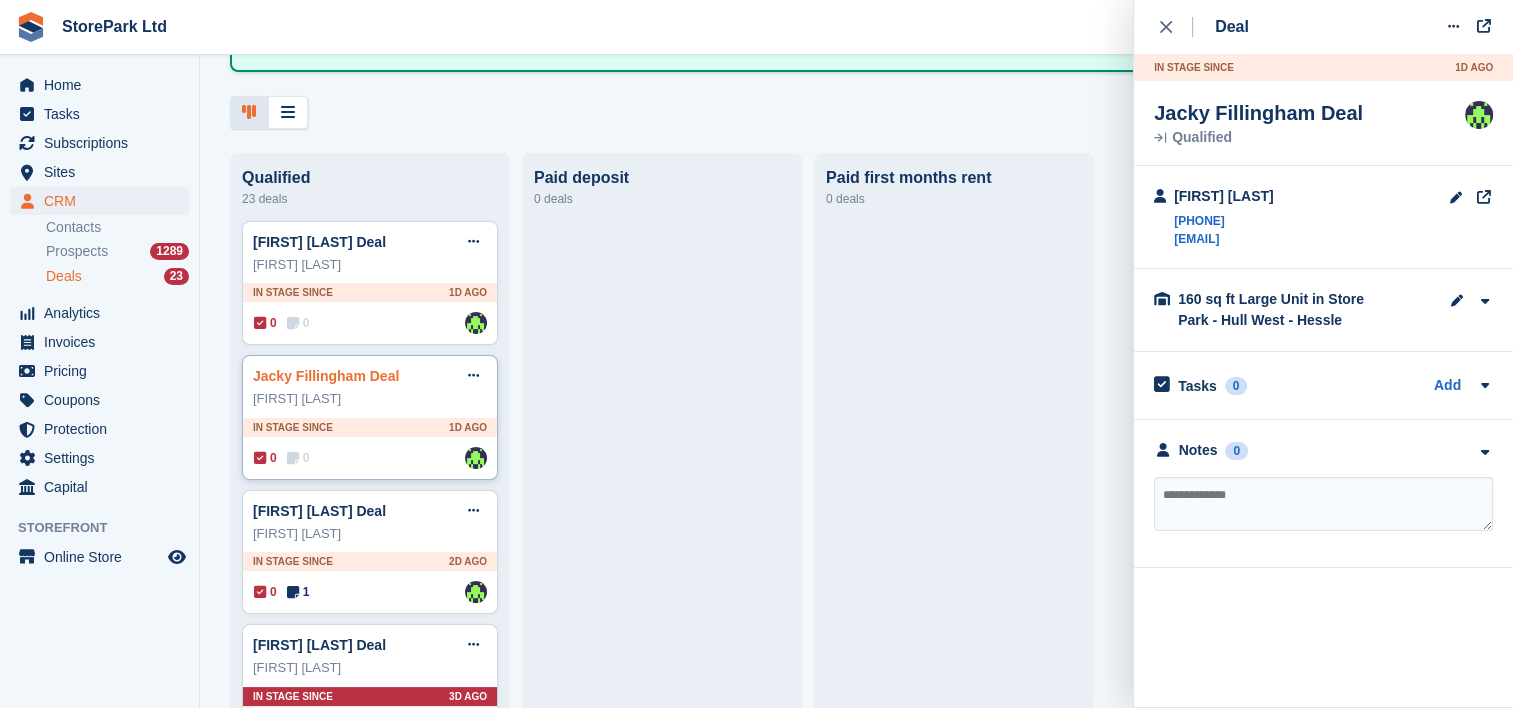 click on "Jacky Fillingham Deal" at bounding box center [326, 376] 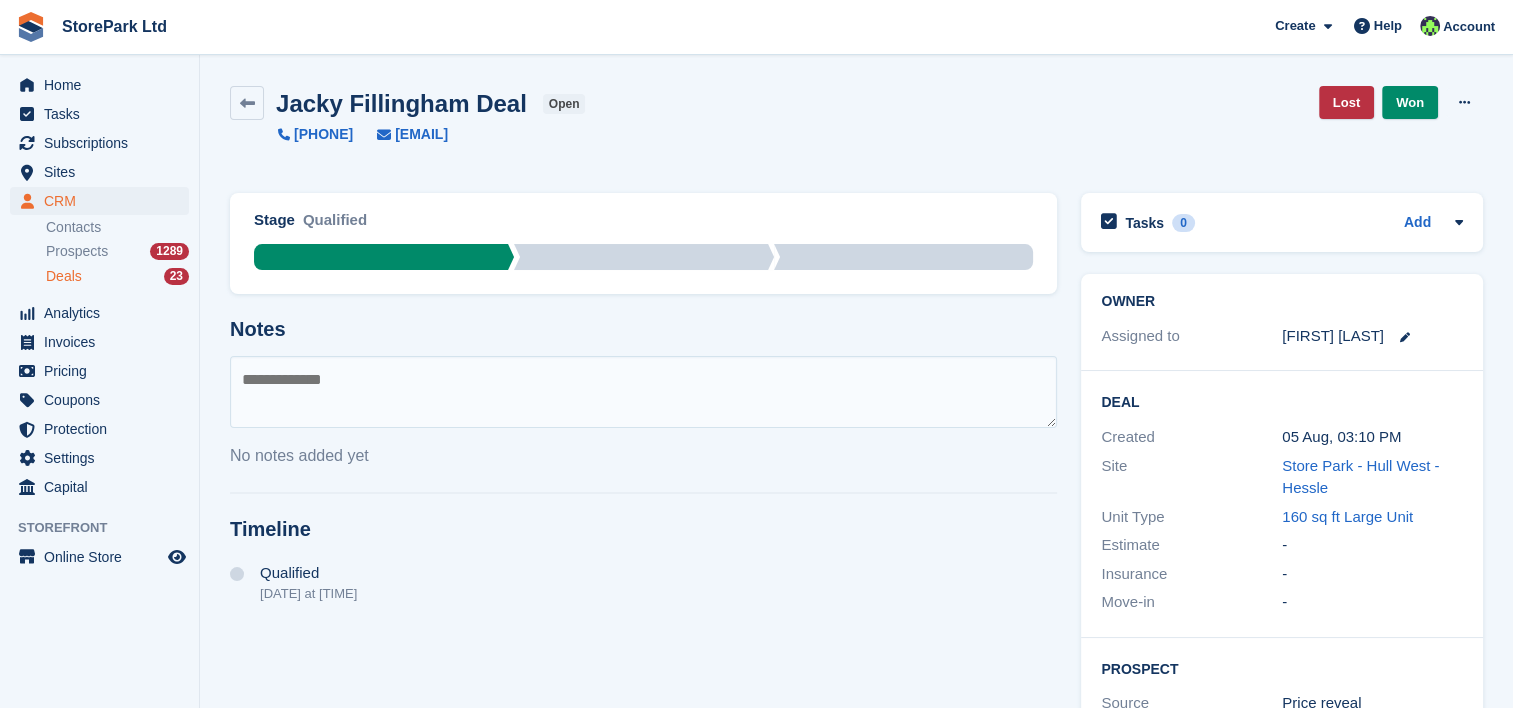 scroll, scrollTop: 275, scrollLeft: 0, axis: vertical 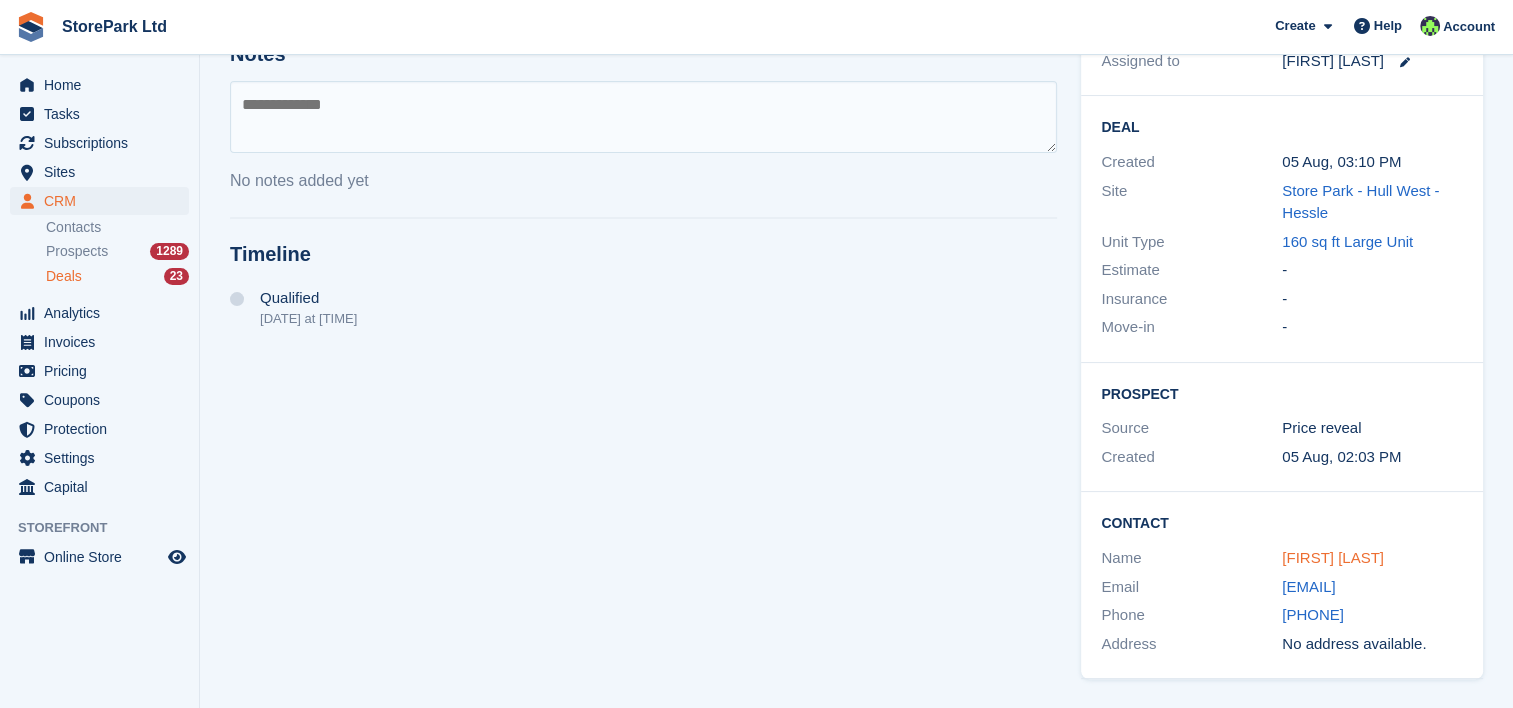 click on "Jacky Fillingham" at bounding box center (1333, 557) 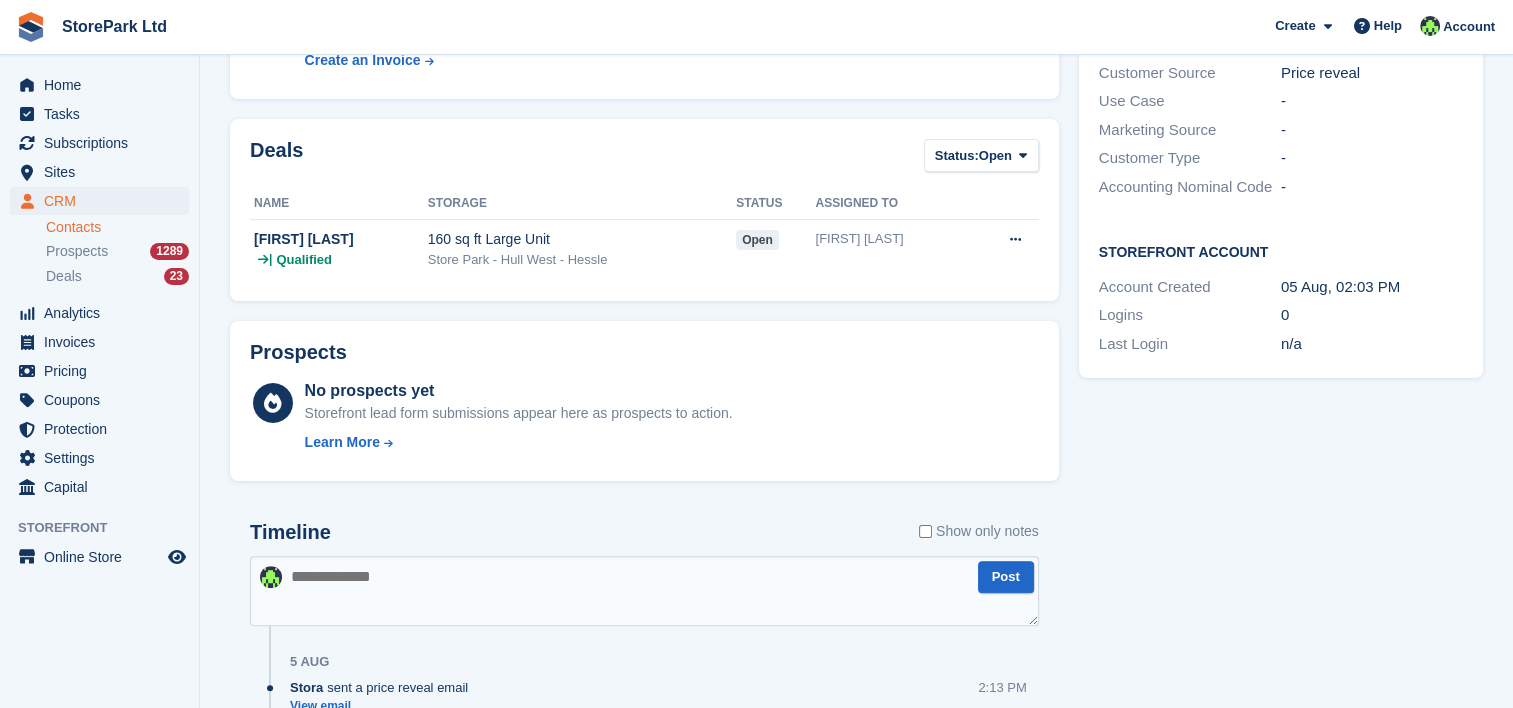 scroll, scrollTop: 564, scrollLeft: 0, axis: vertical 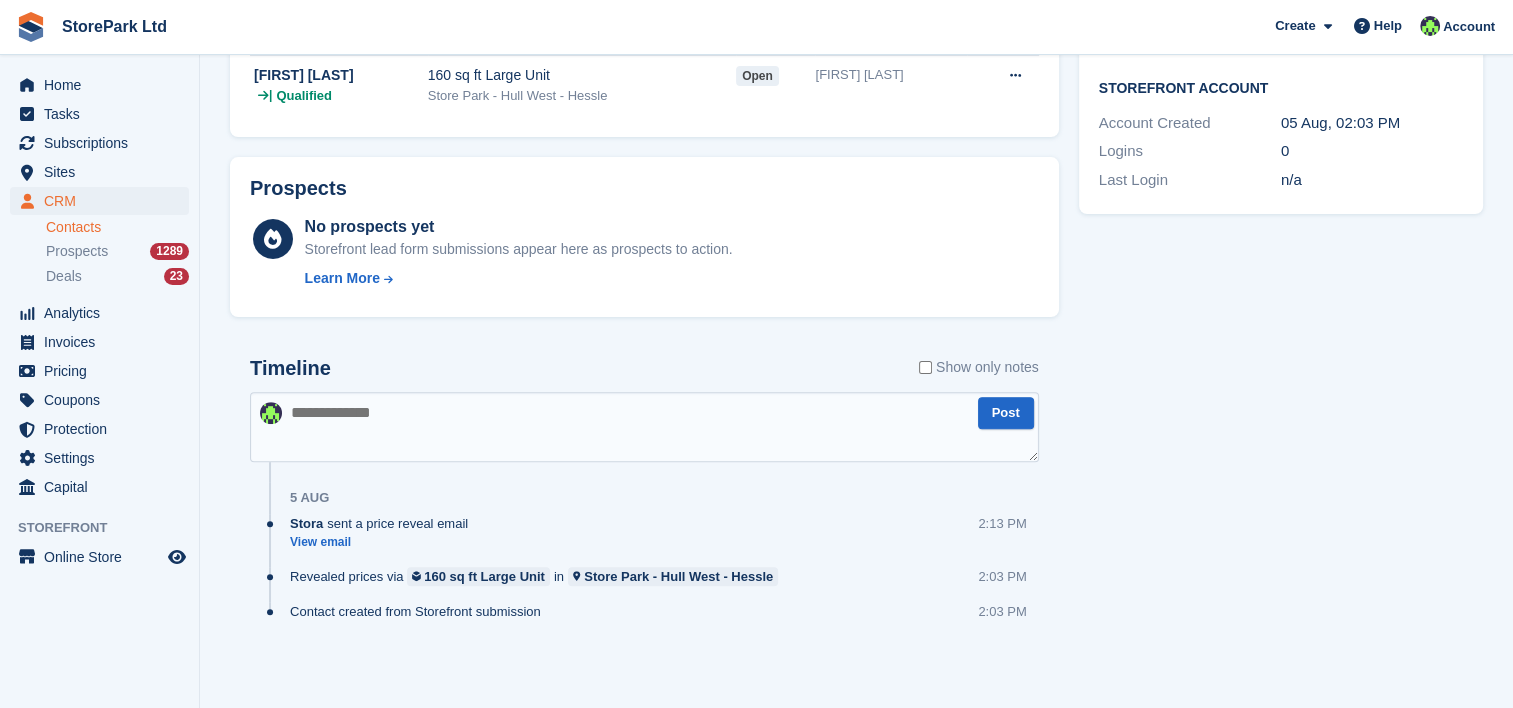 click at bounding box center (644, 427) 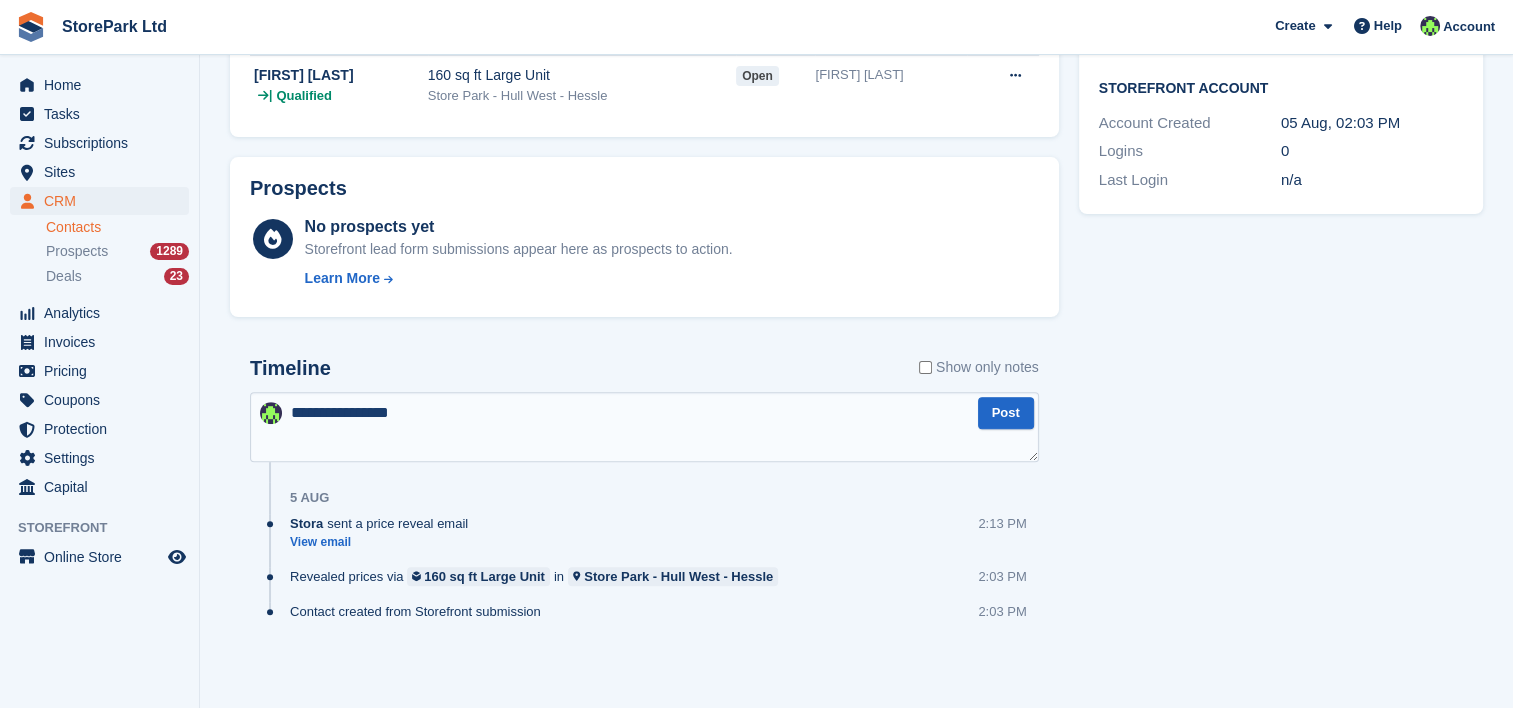 type on "**********" 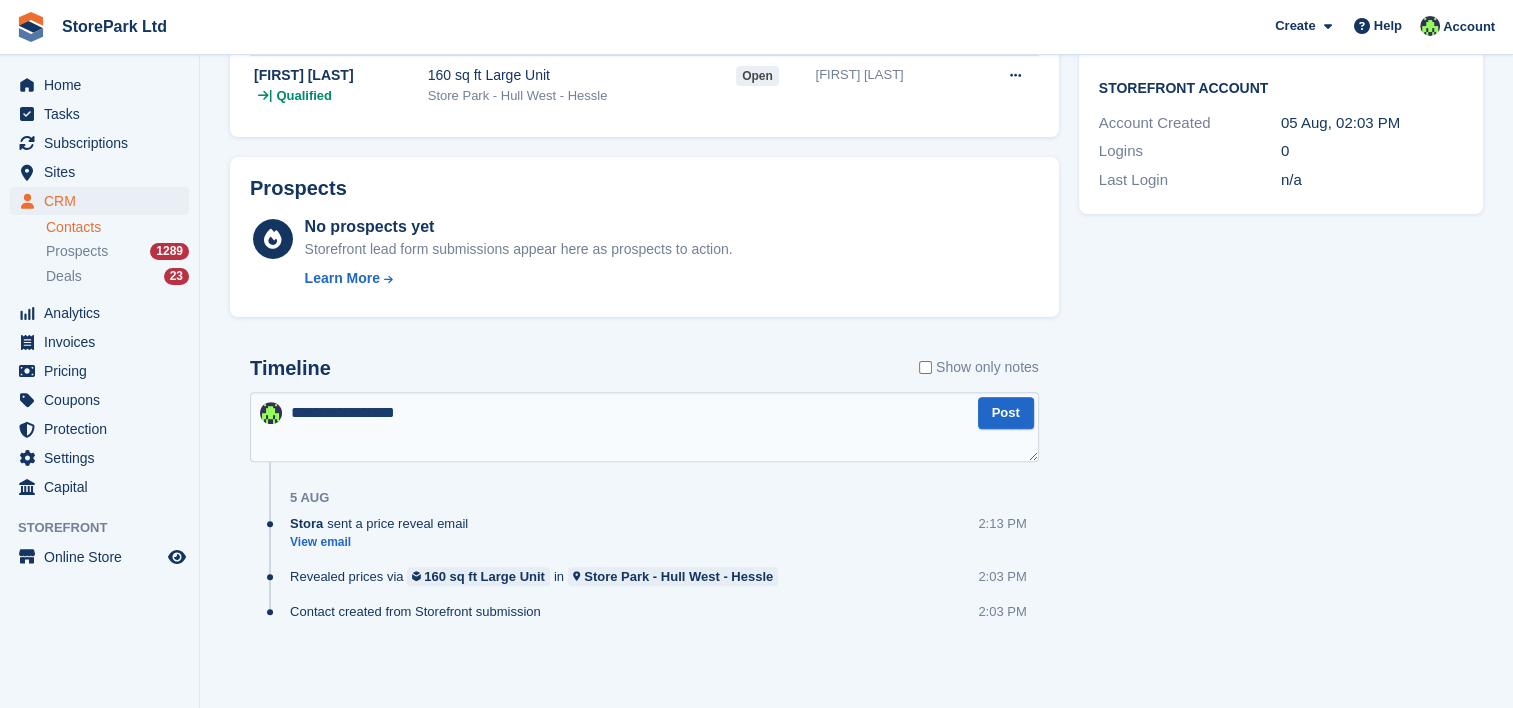 type 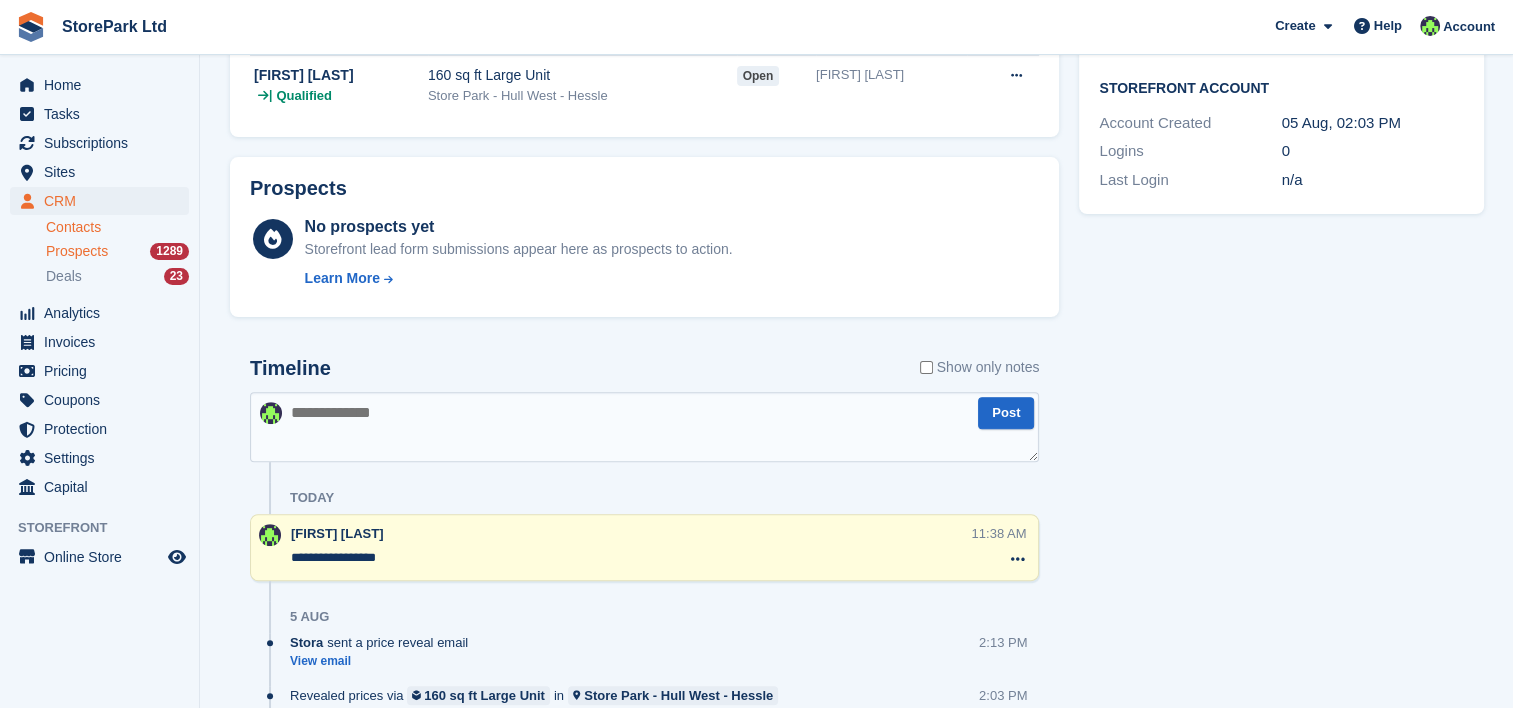 click on "Prospects" at bounding box center (77, 251) 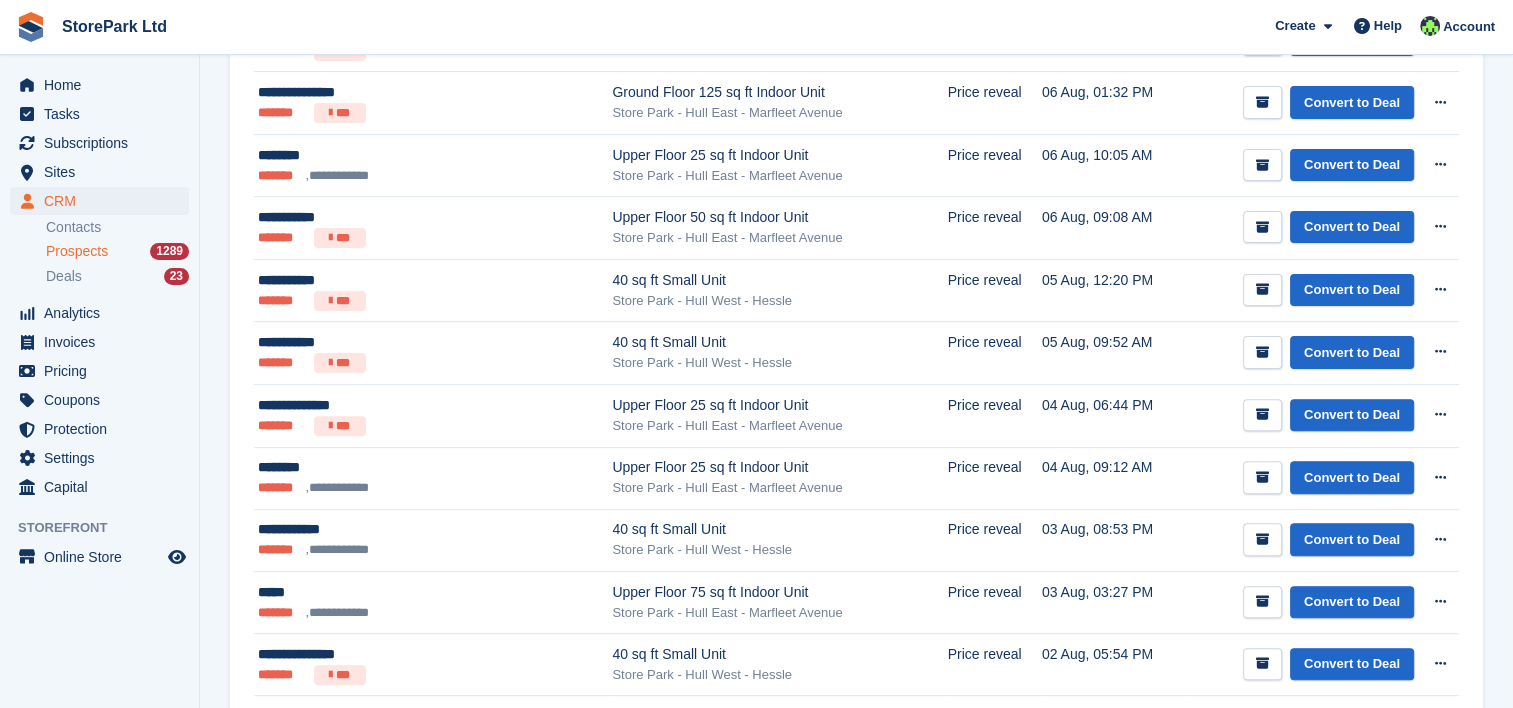 scroll, scrollTop: 0, scrollLeft: 0, axis: both 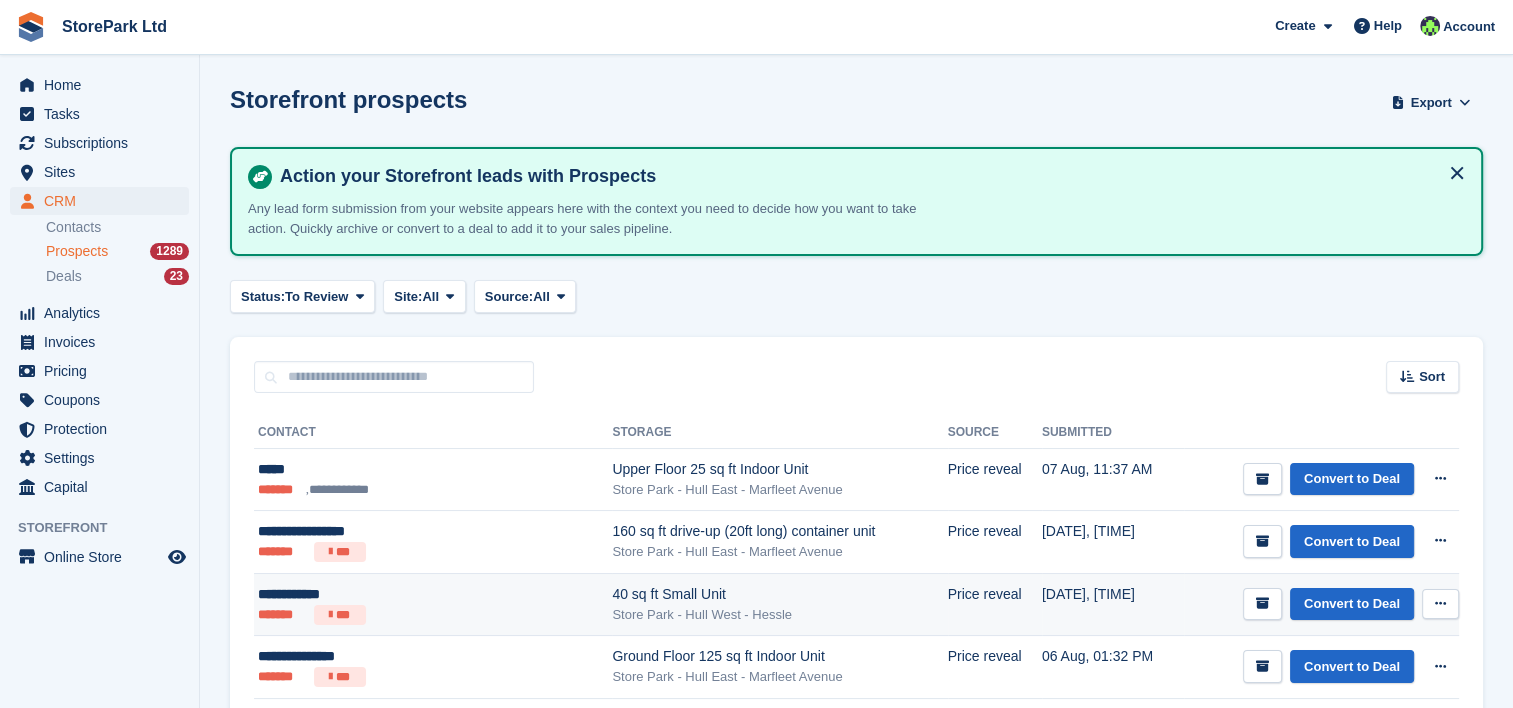 click on "*******
***" at bounding box center (396, 615) 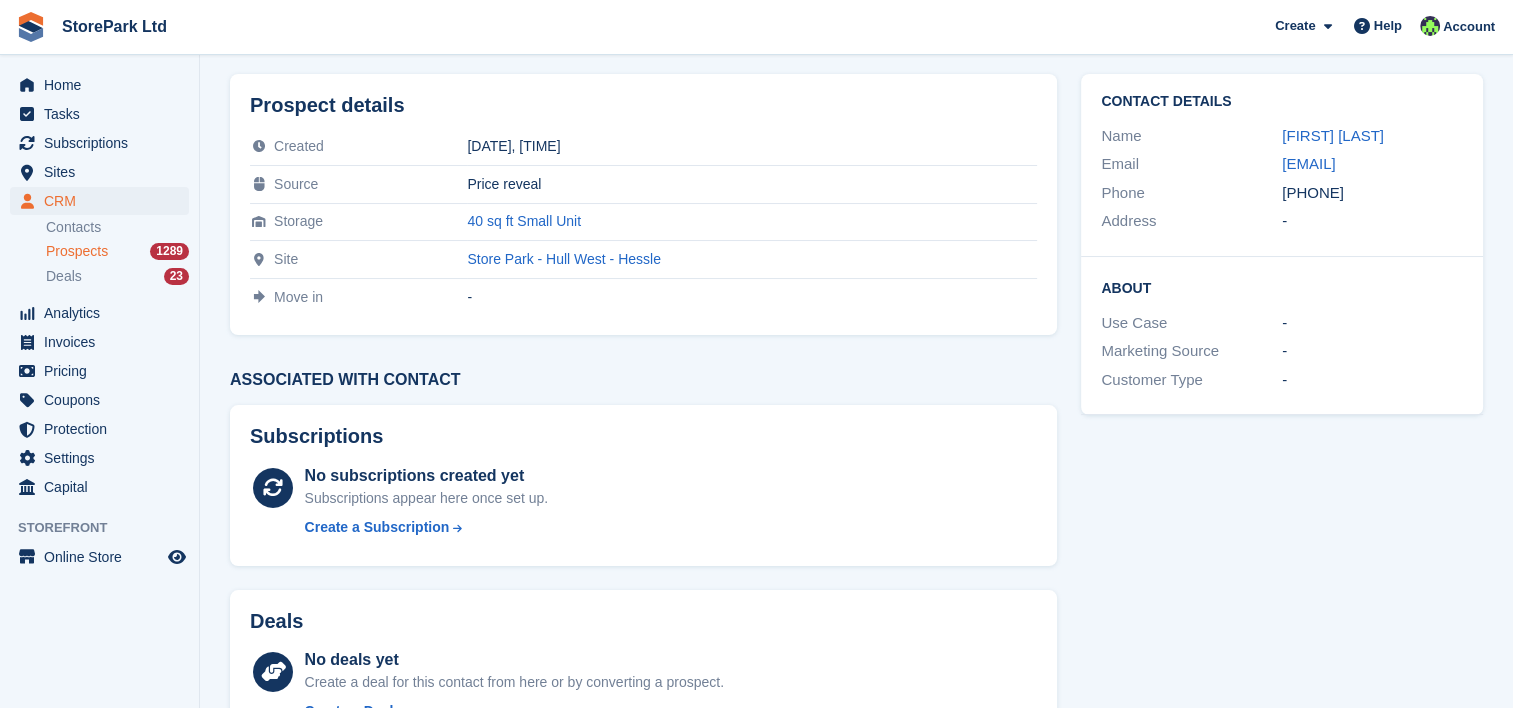 scroll, scrollTop: 0, scrollLeft: 0, axis: both 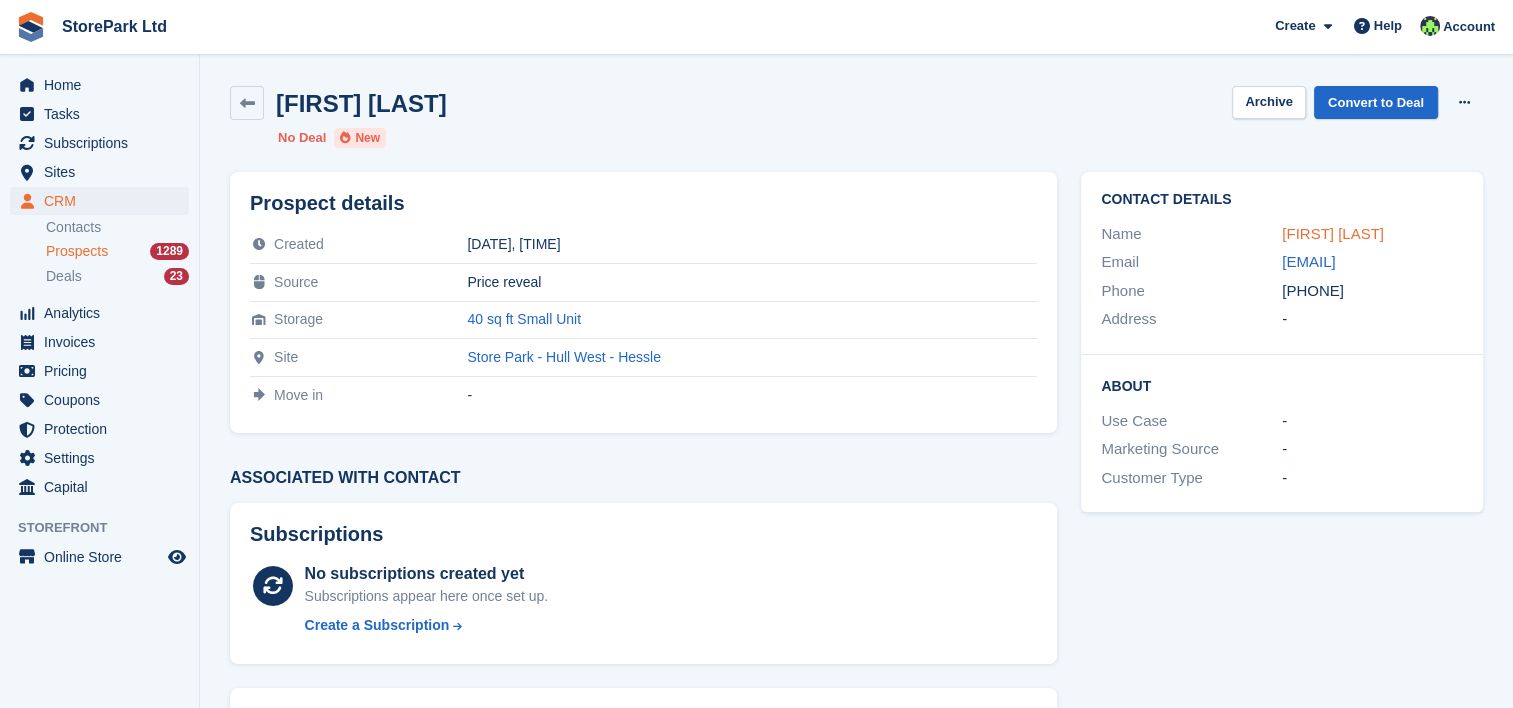 drag, startPoint x: 1304, startPoint y: 245, endPoint x: 1307, endPoint y: 224, distance: 21.213203 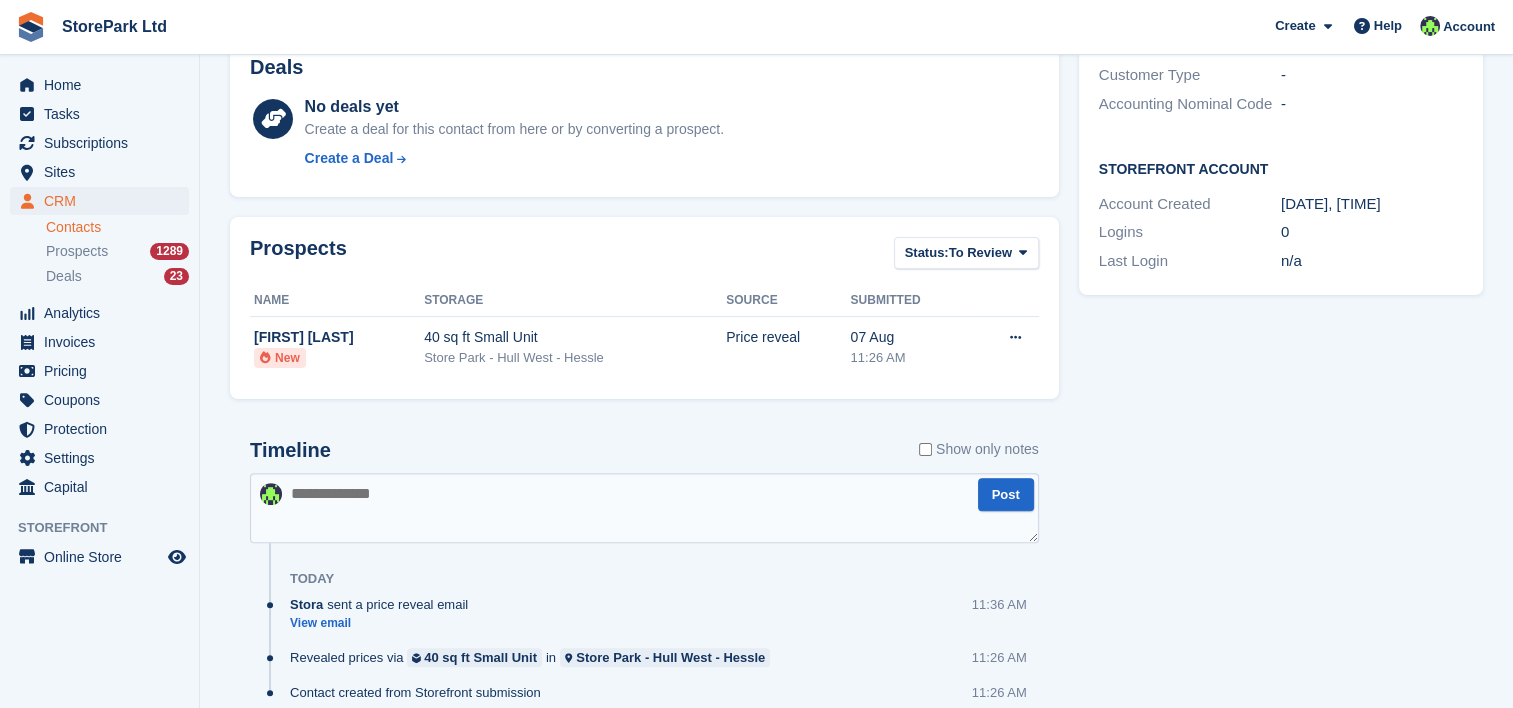 scroll, scrollTop: 484, scrollLeft: 0, axis: vertical 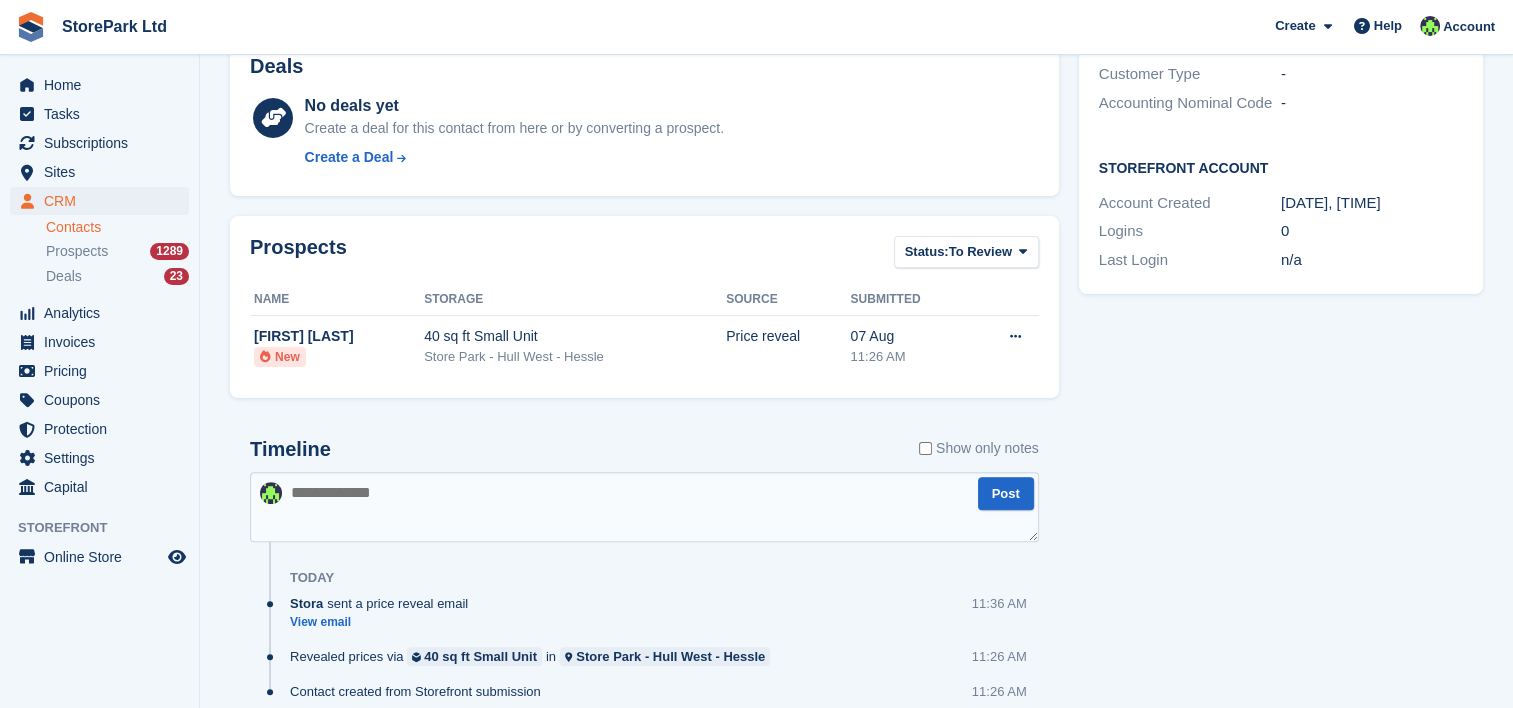 click at bounding box center [644, 507] 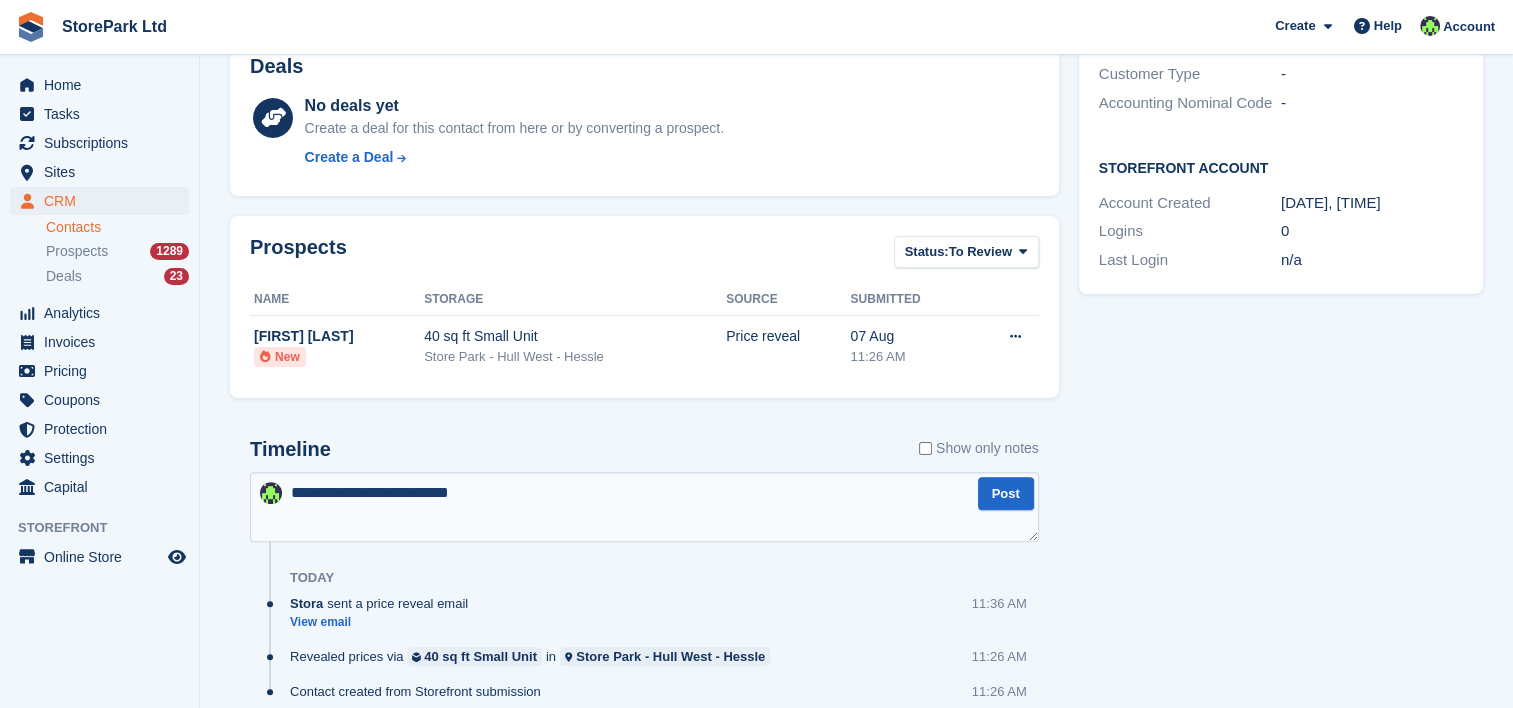 type on "**********" 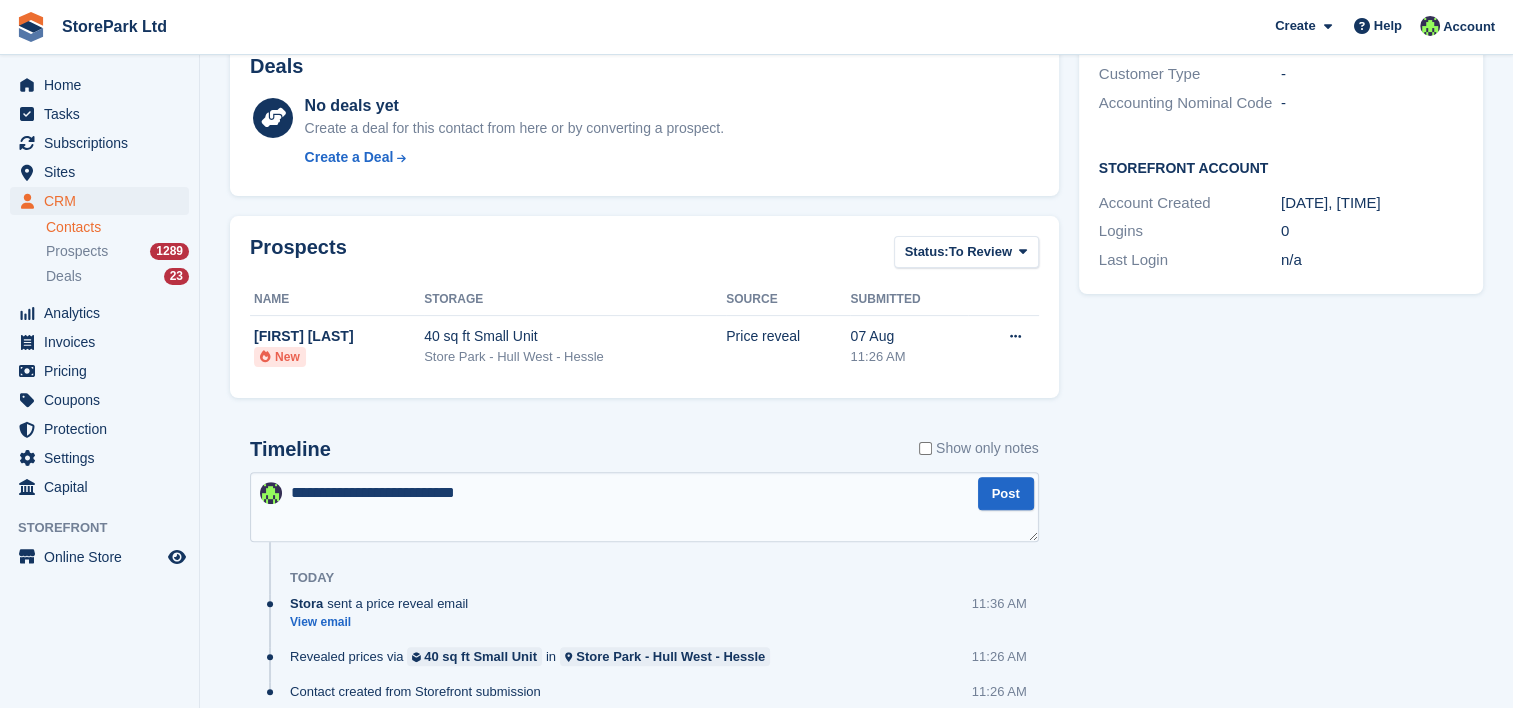 type 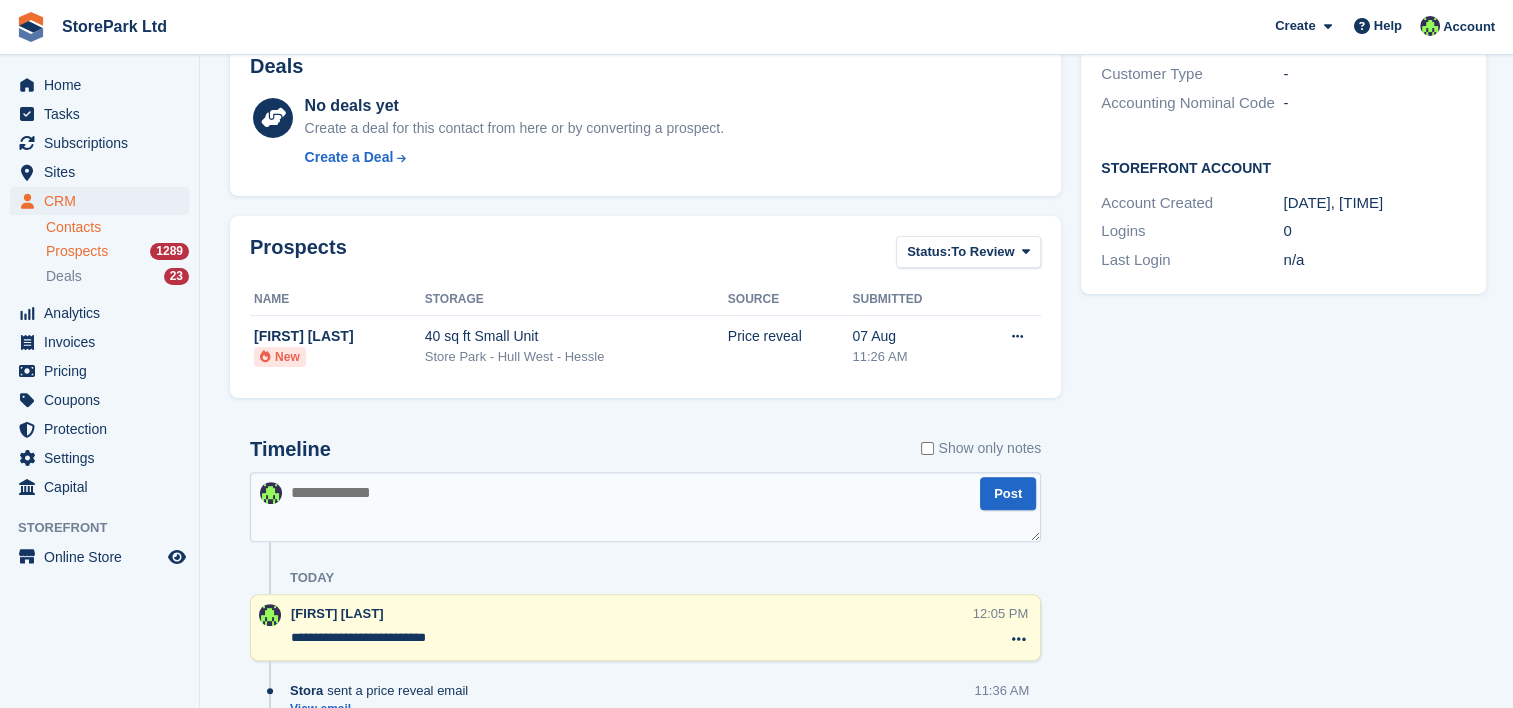 click on "Prospects" at bounding box center [77, 251] 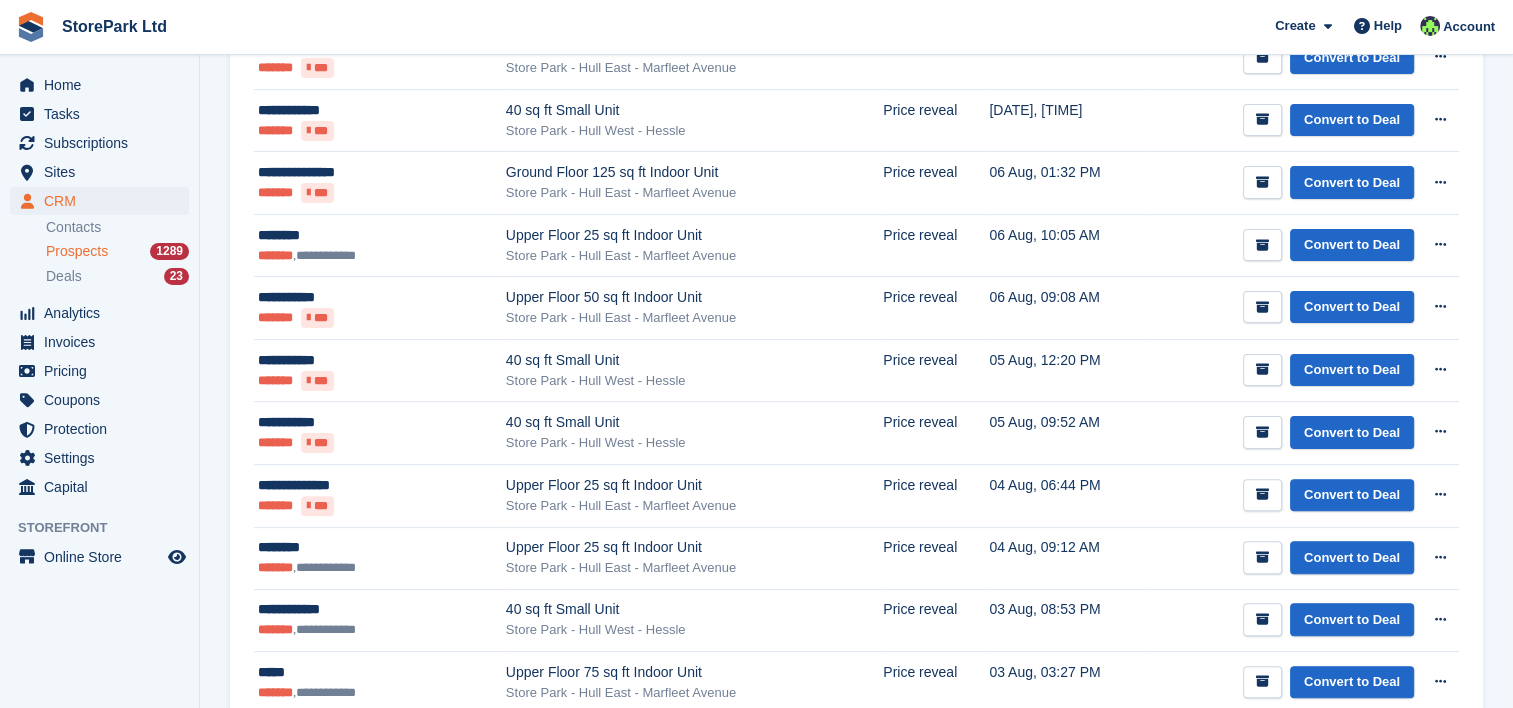 scroll, scrollTop: 0, scrollLeft: 0, axis: both 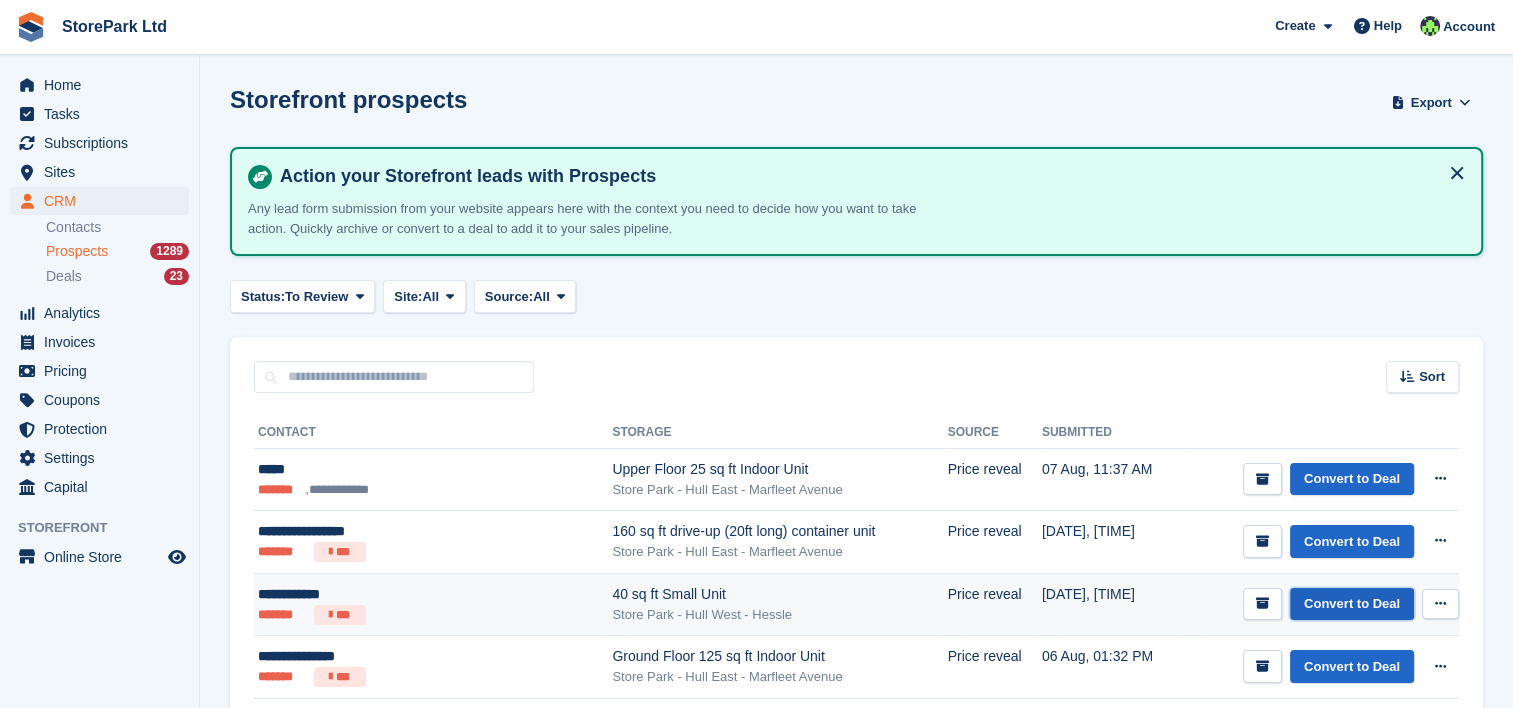 click on "Convert to Deal" at bounding box center [1352, 604] 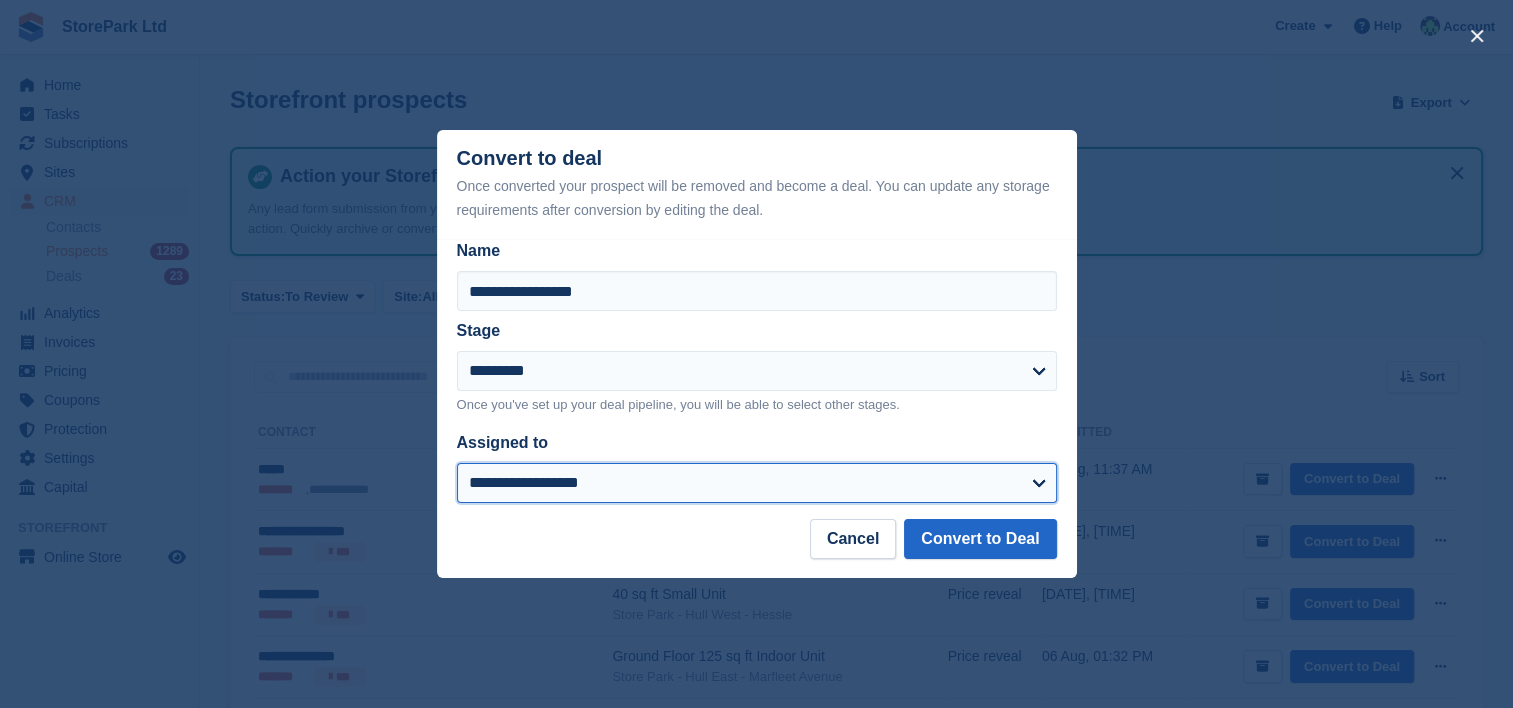 click on "**********" at bounding box center [757, 483] 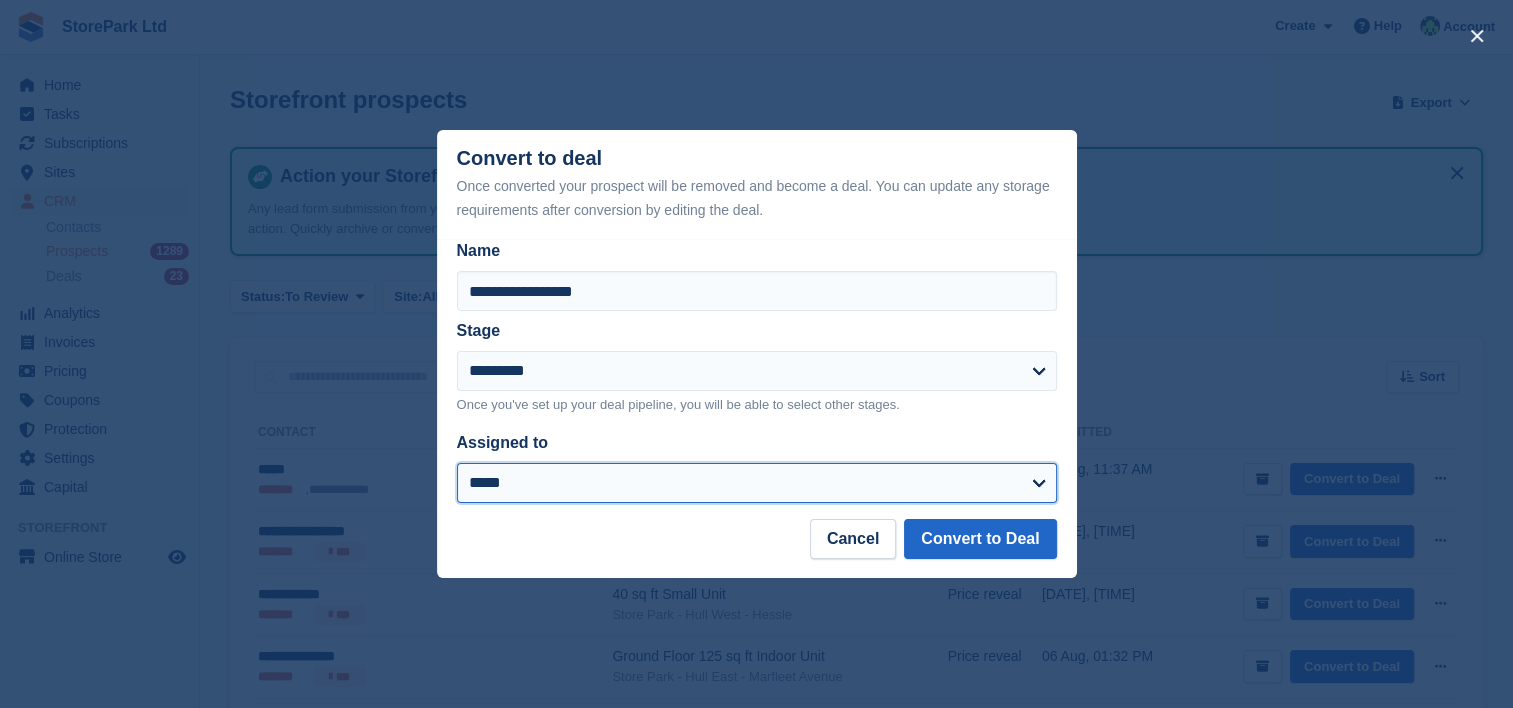 click on "**********" at bounding box center [757, 483] 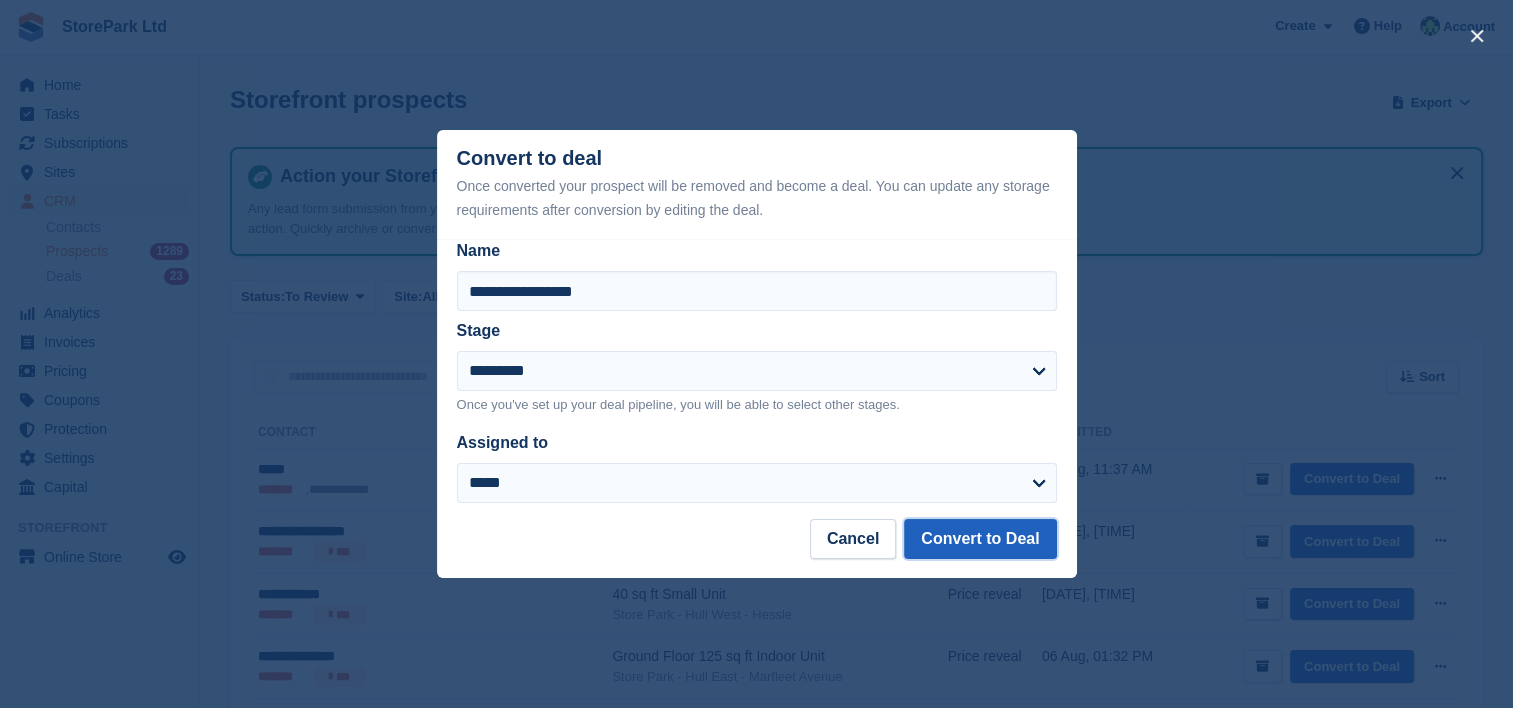 click on "Convert to Deal" at bounding box center (980, 539) 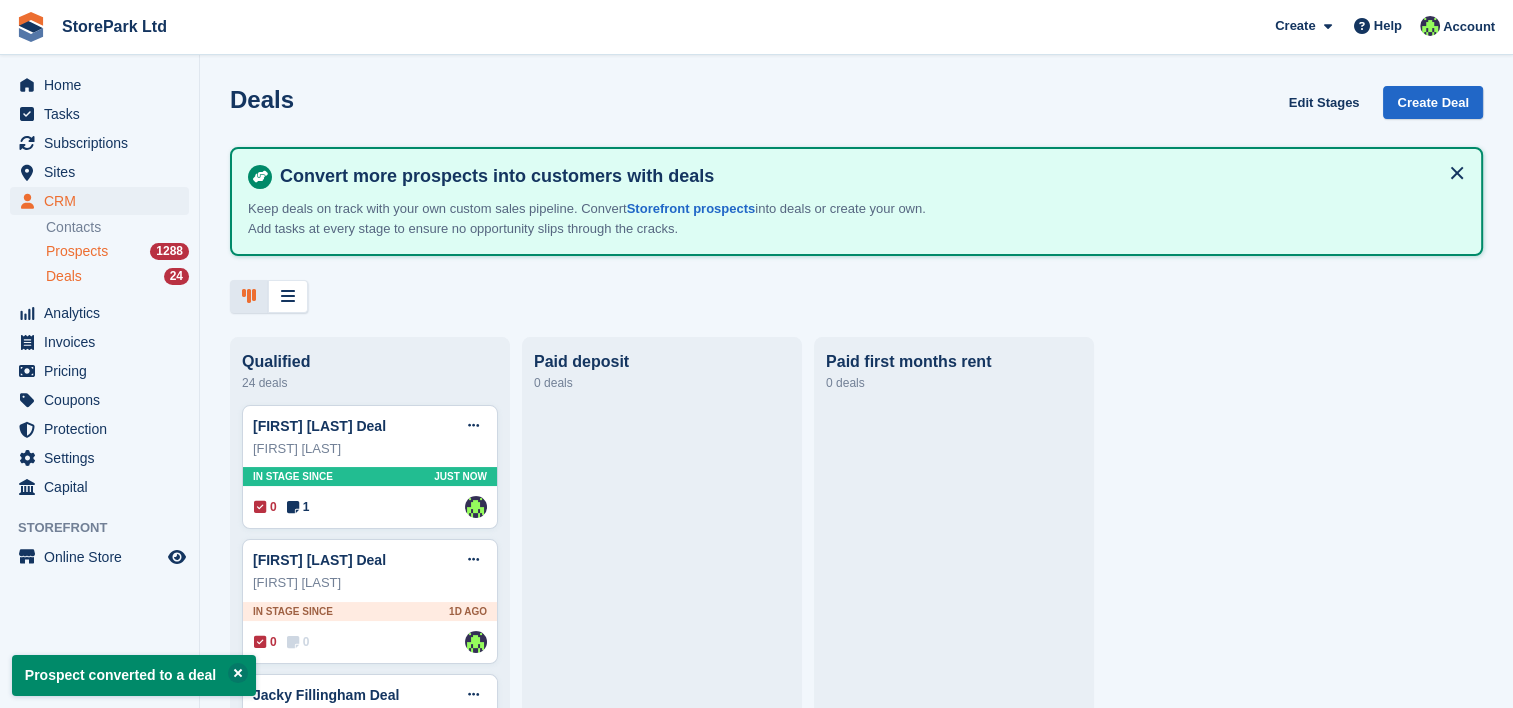 click on "Prospects" at bounding box center (77, 251) 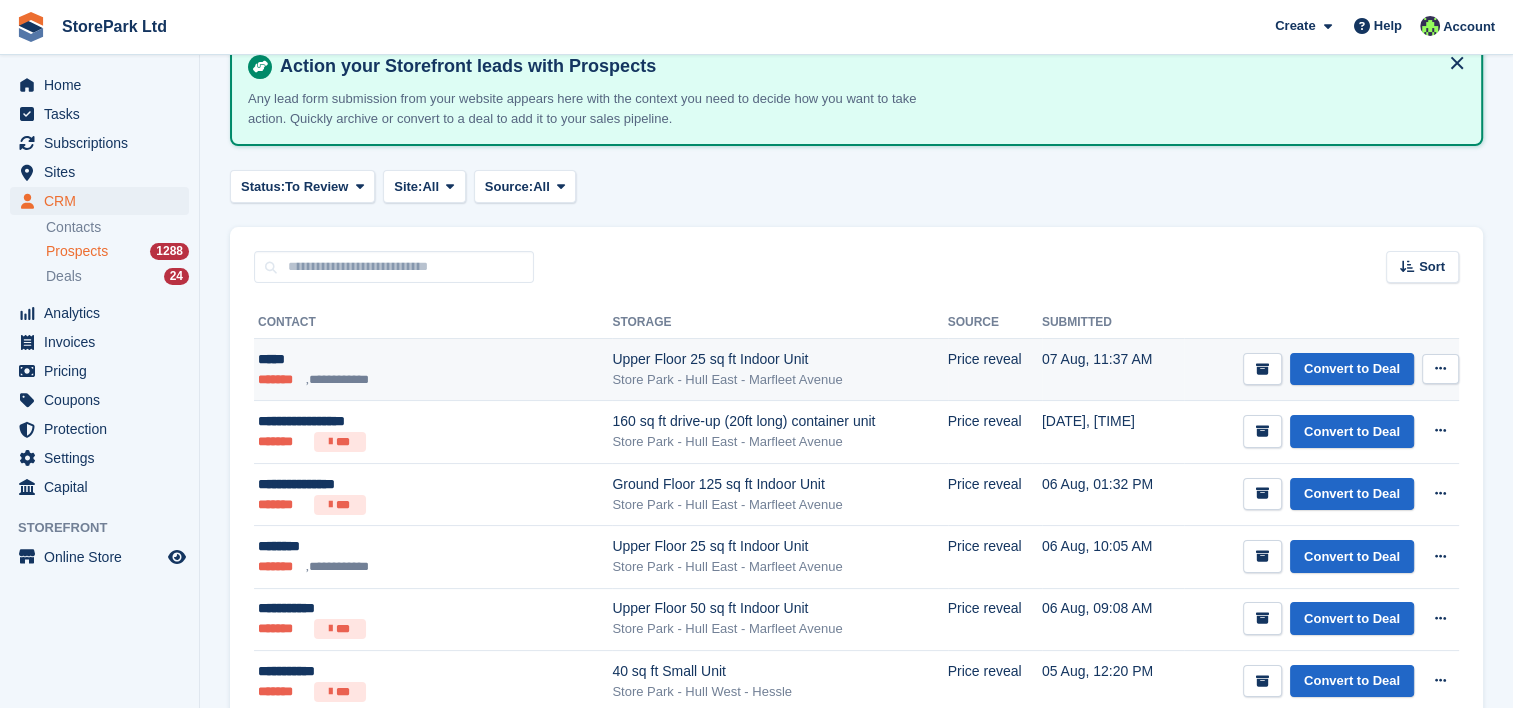 scroll, scrollTop: 115, scrollLeft: 0, axis: vertical 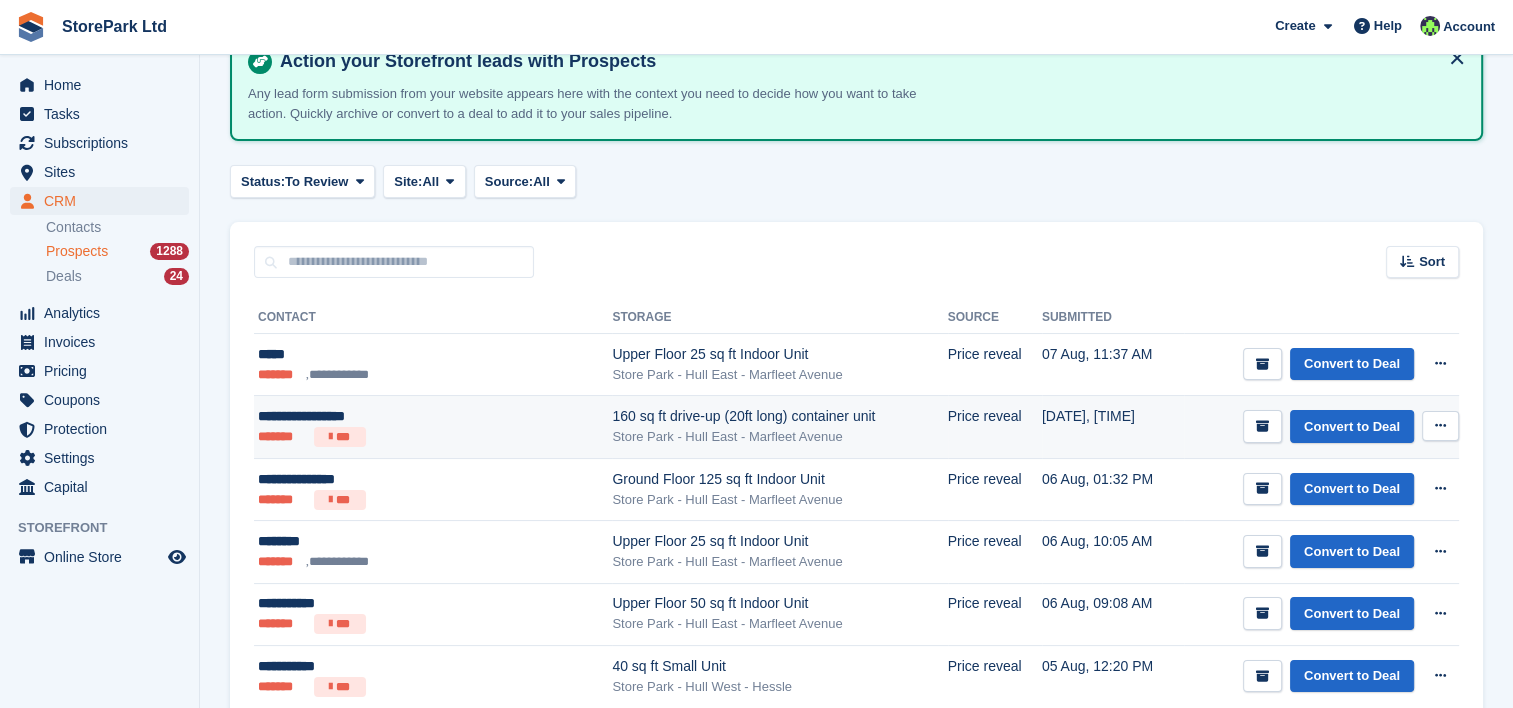 click on "160 sq ft drive-up (20ft long) container unit" at bounding box center (779, 416) 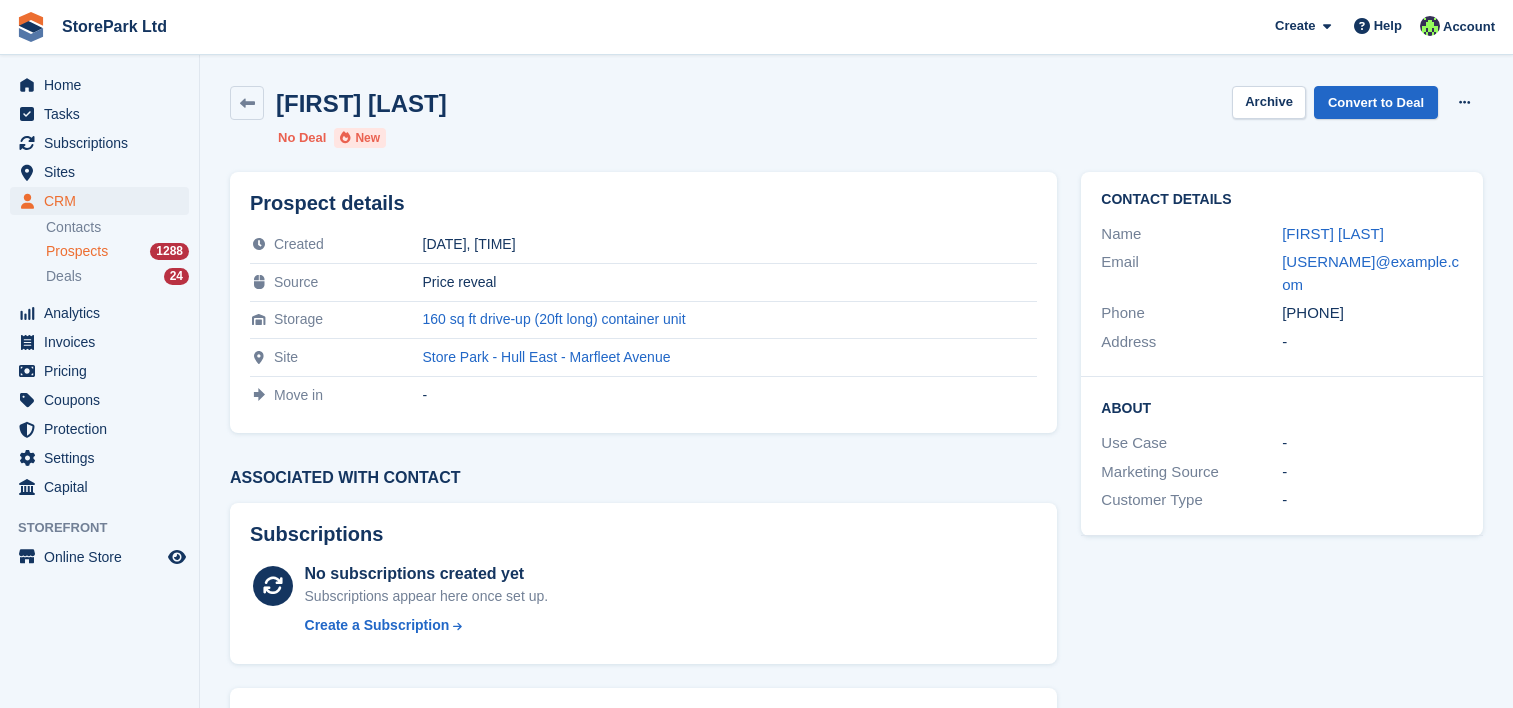 scroll, scrollTop: 0, scrollLeft: 0, axis: both 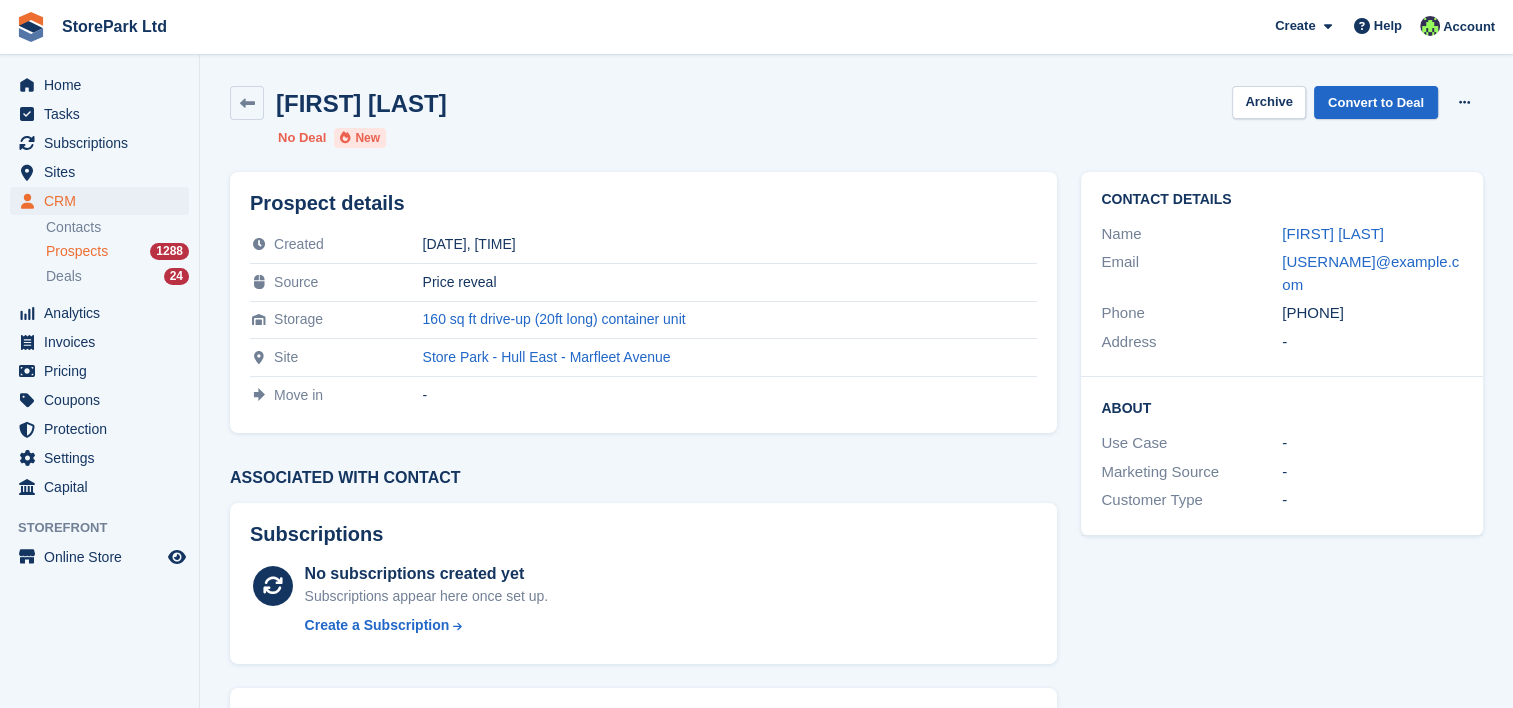 click on "Prospects" at bounding box center (77, 251) 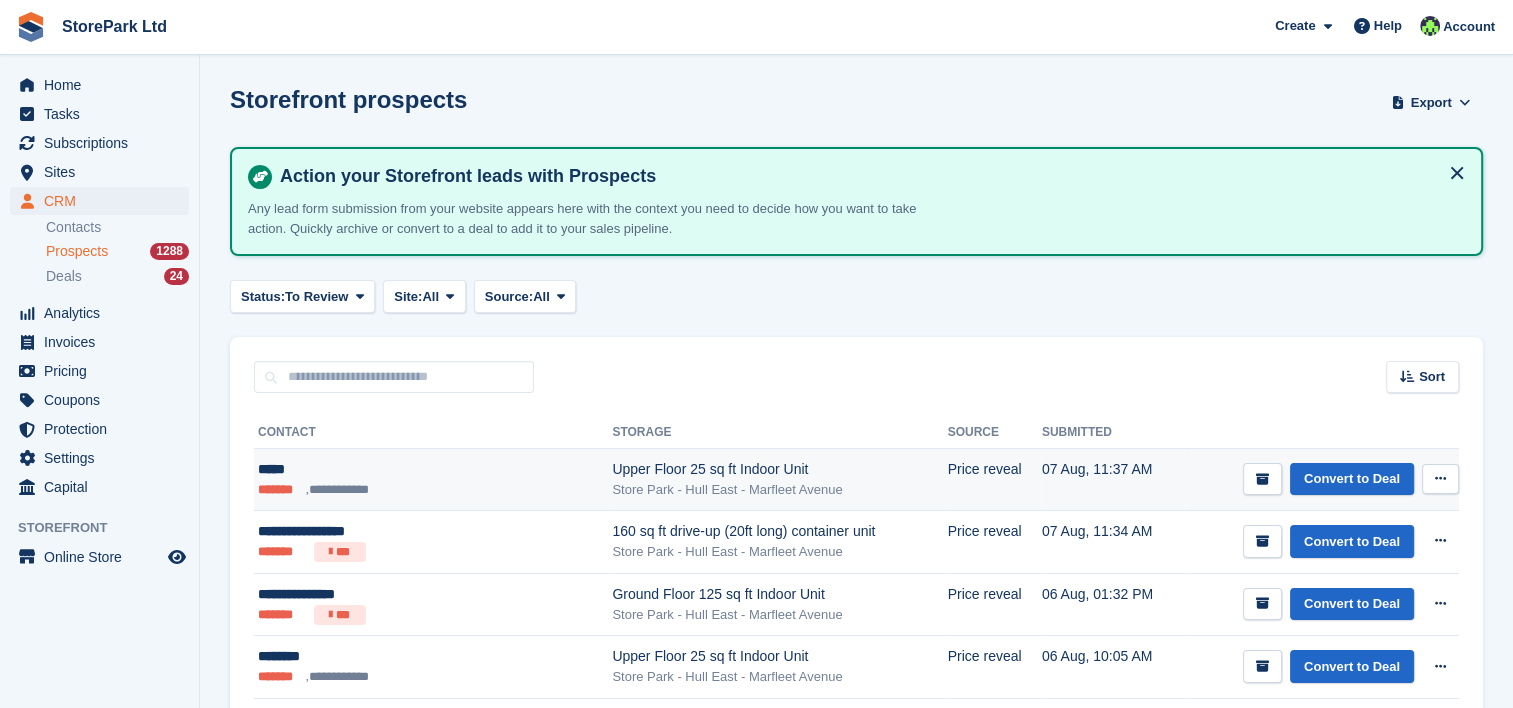 click on "*****" at bounding box center [396, 469] 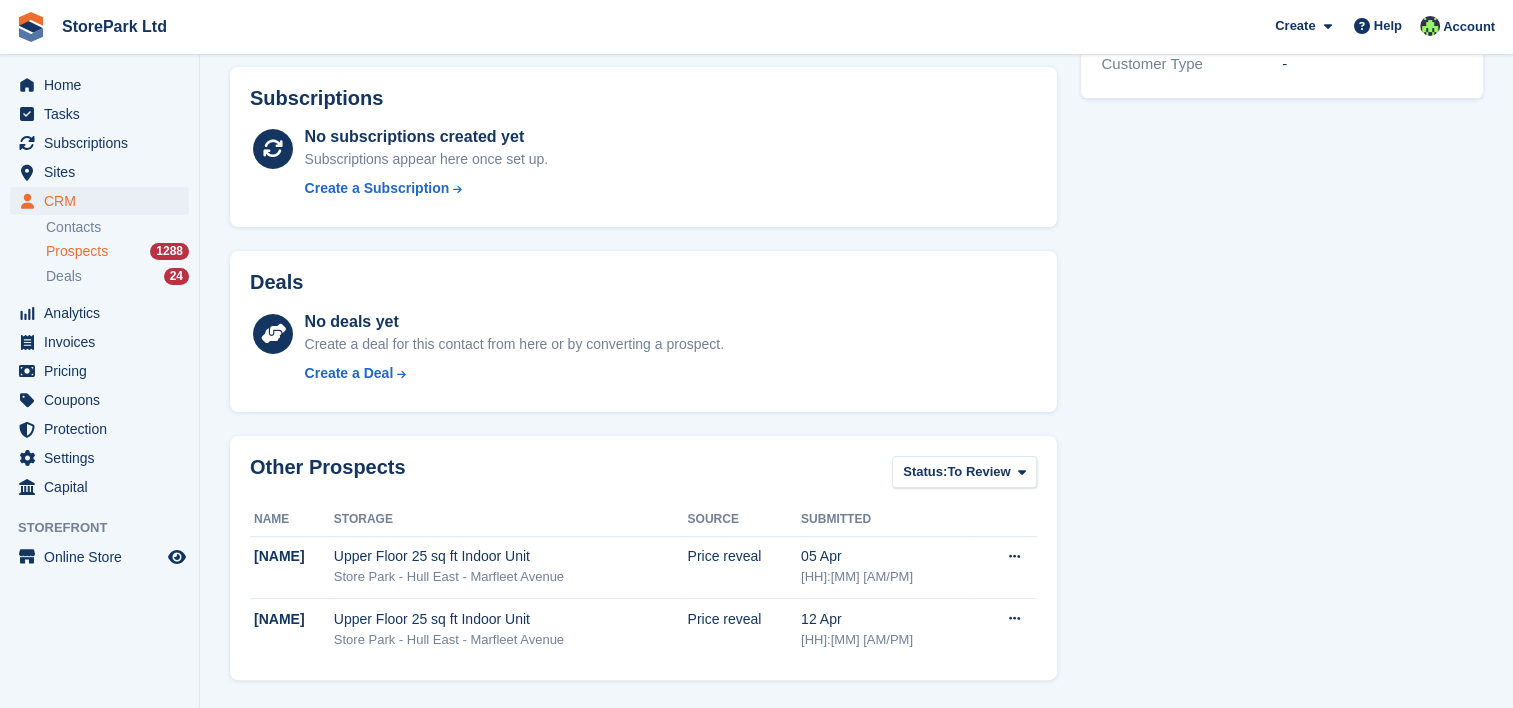 scroll, scrollTop: 0, scrollLeft: 0, axis: both 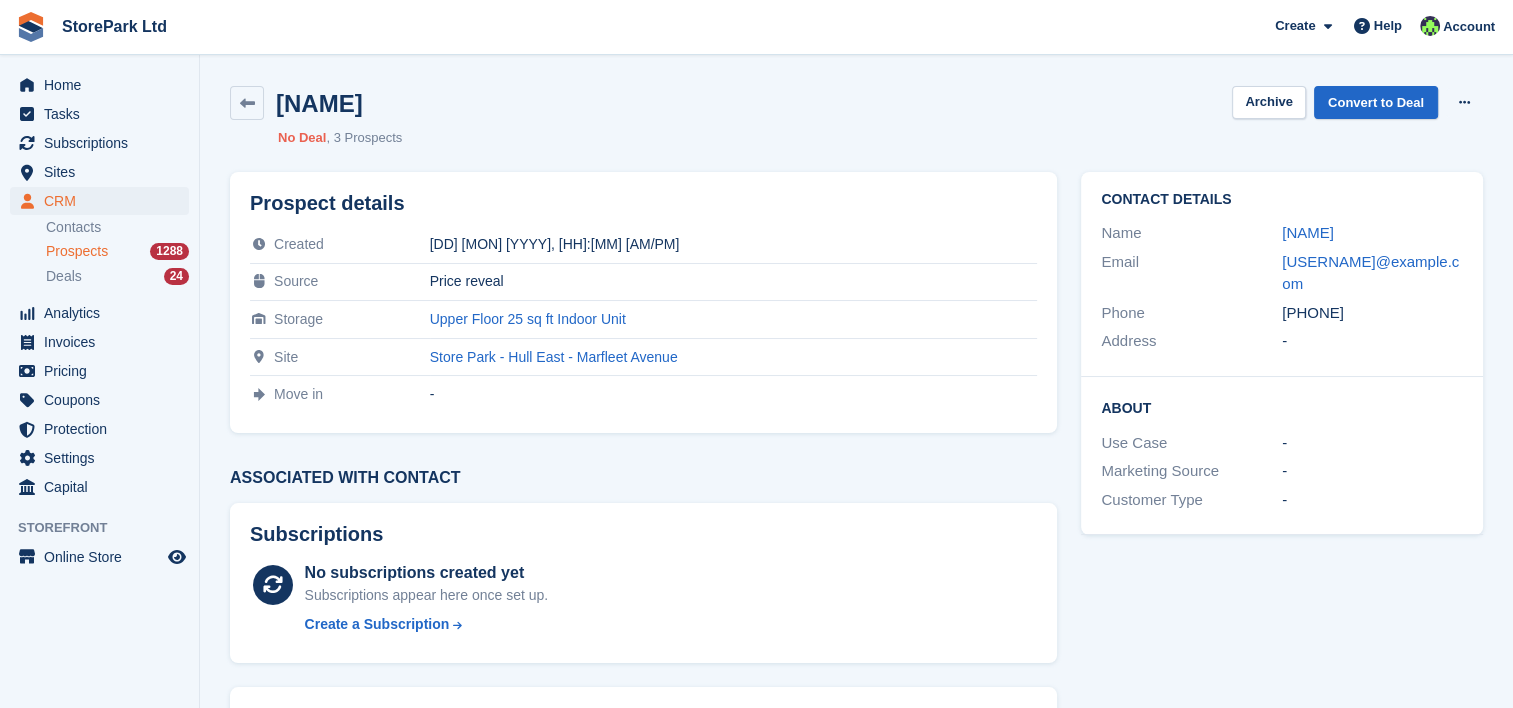 click on "Prospects" at bounding box center (77, 251) 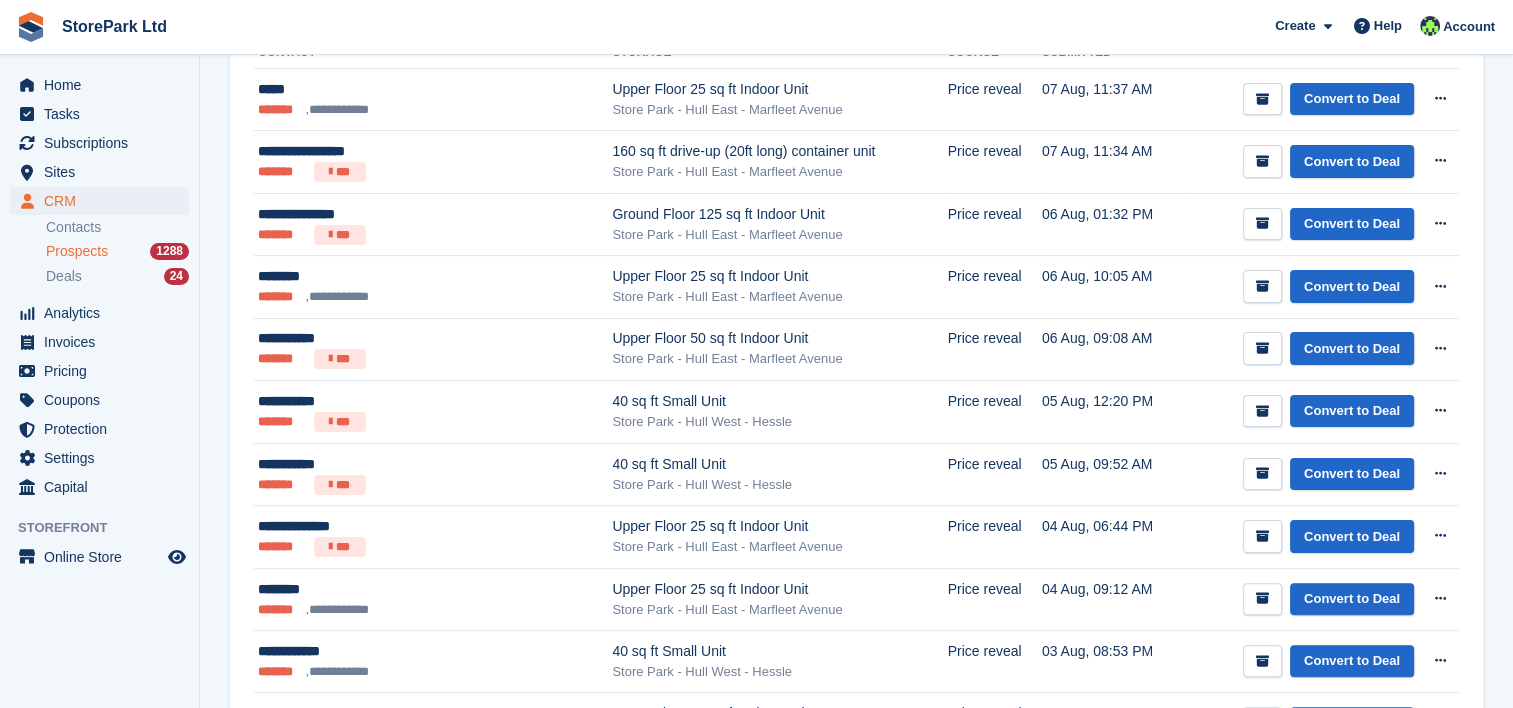 scroll, scrollTop: 254, scrollLeft: 0, axis: vertical 